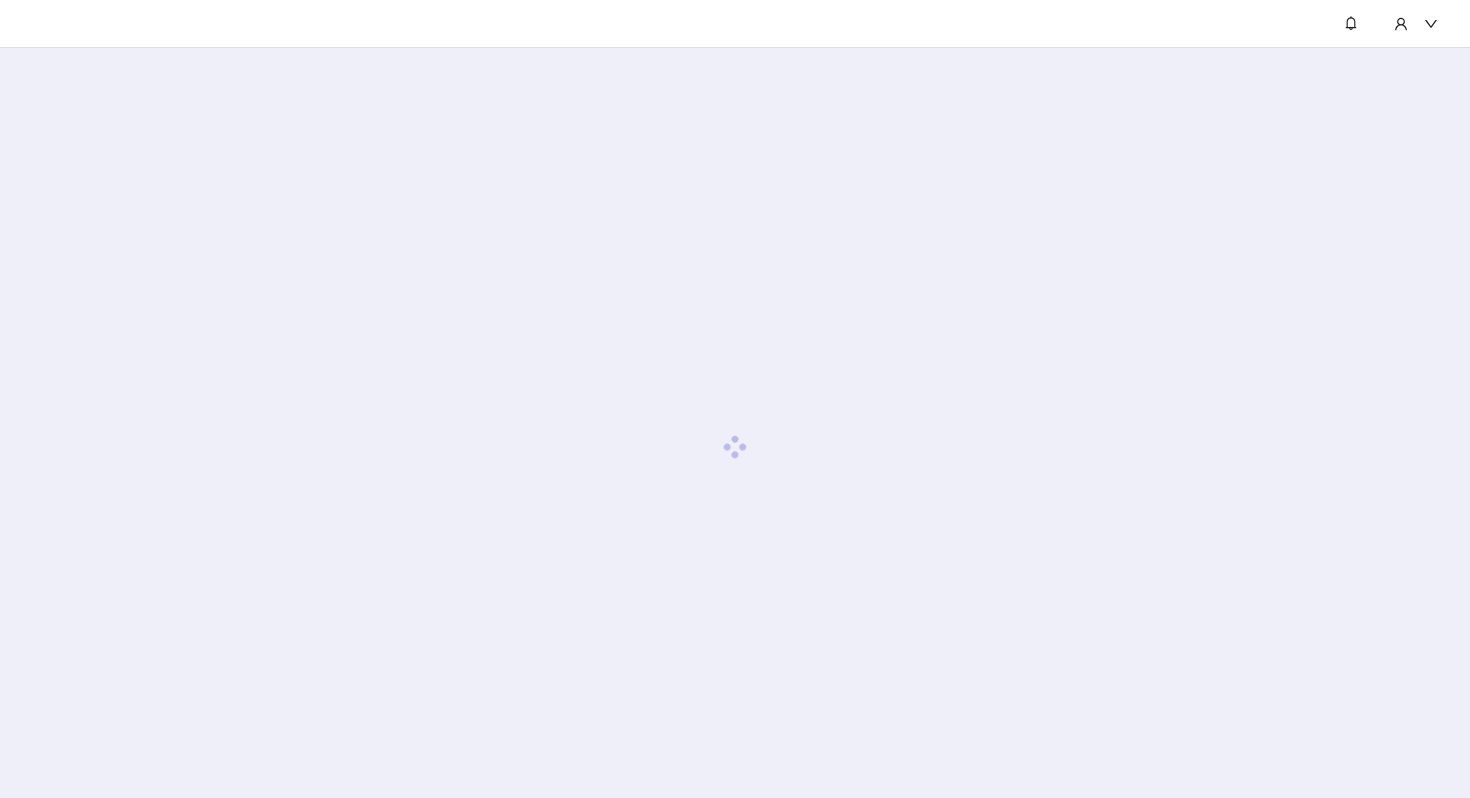 scroll, scrollTop: 0, scrollLeft: 0, axis: both 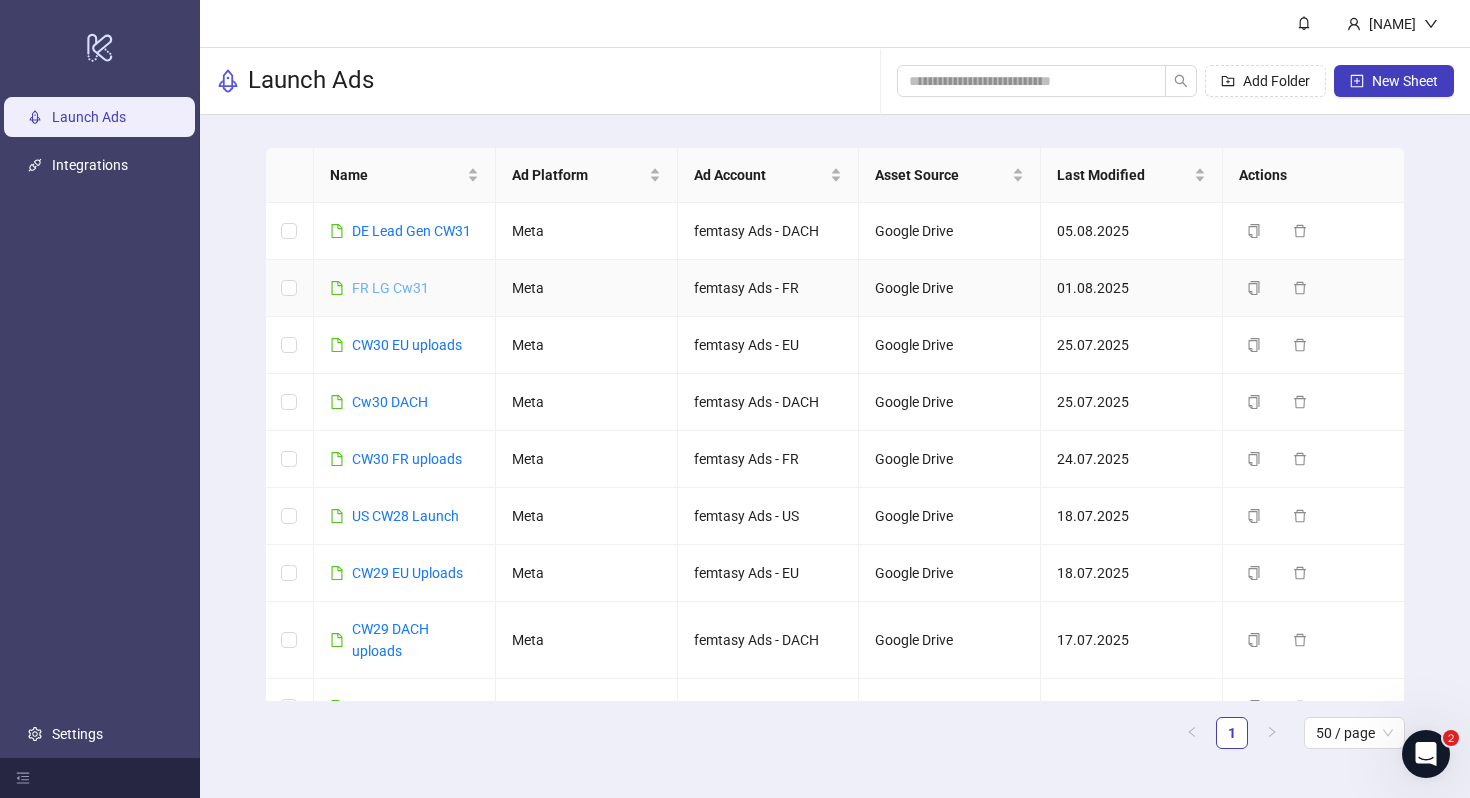 click on "FR LG Cw31" at bounding box center [390, 288] 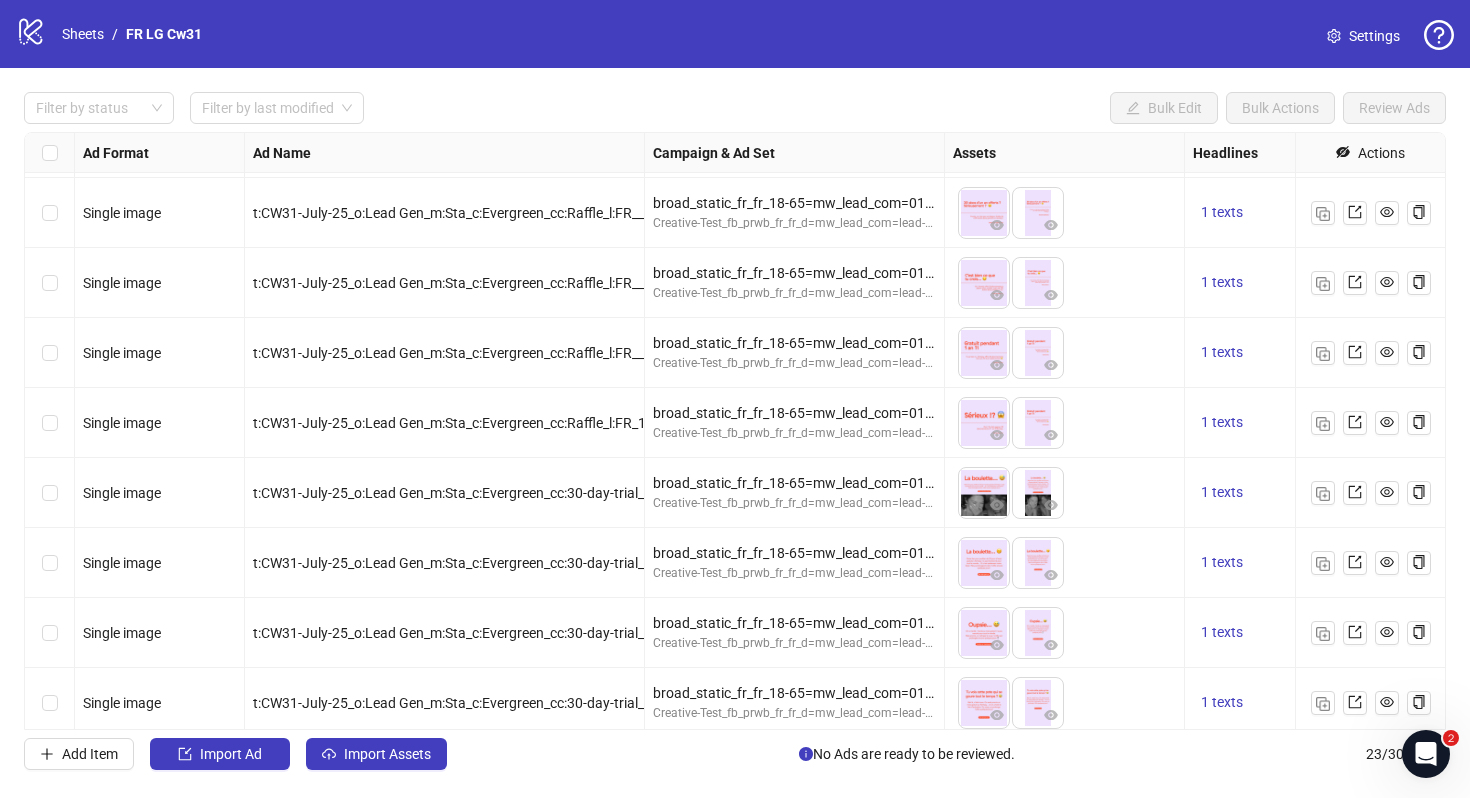 scroll, scrollTop: 354, scrollLeft: 0, axis: vertical 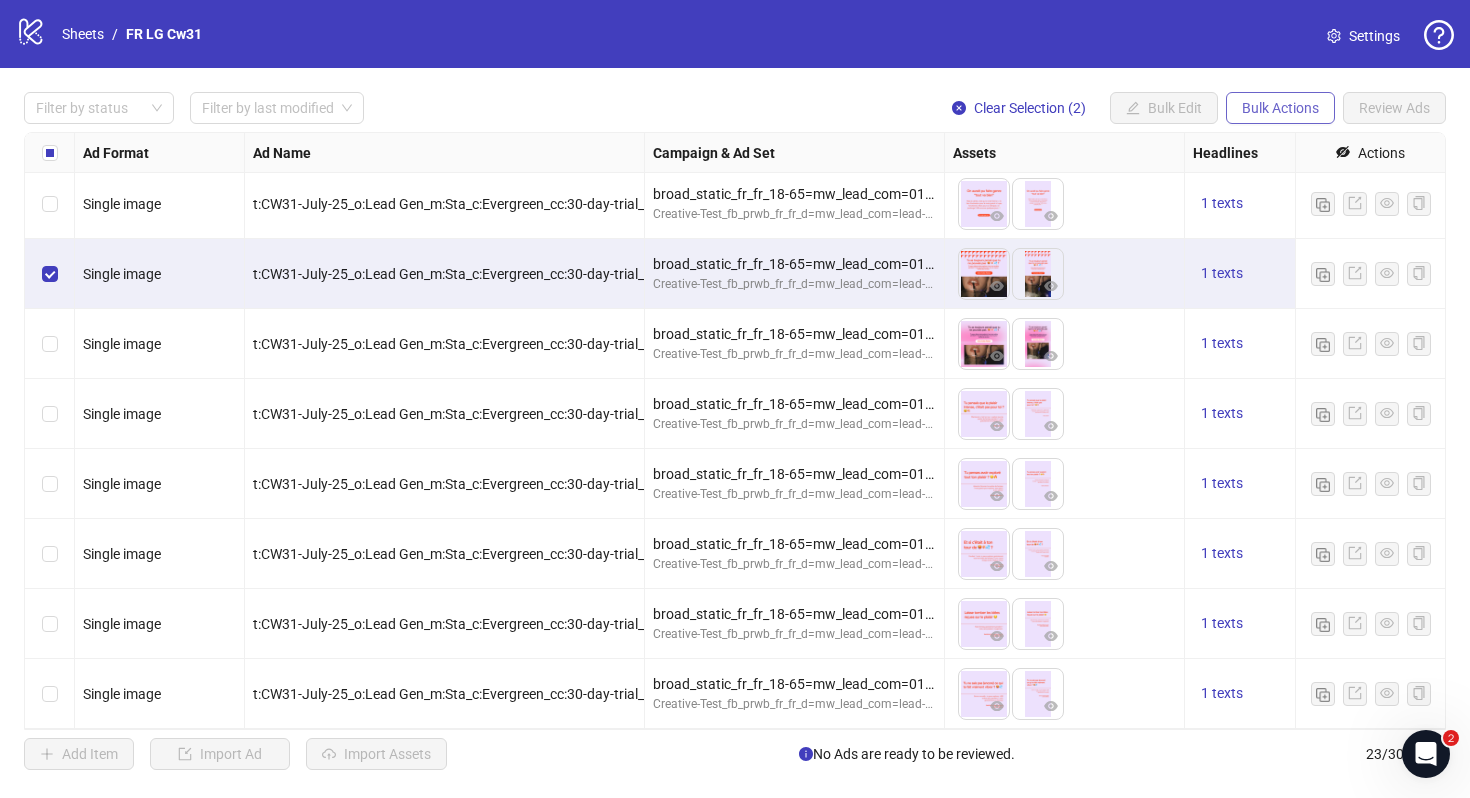 click on "Bulk Actions" at bounding box center [1280, 108] 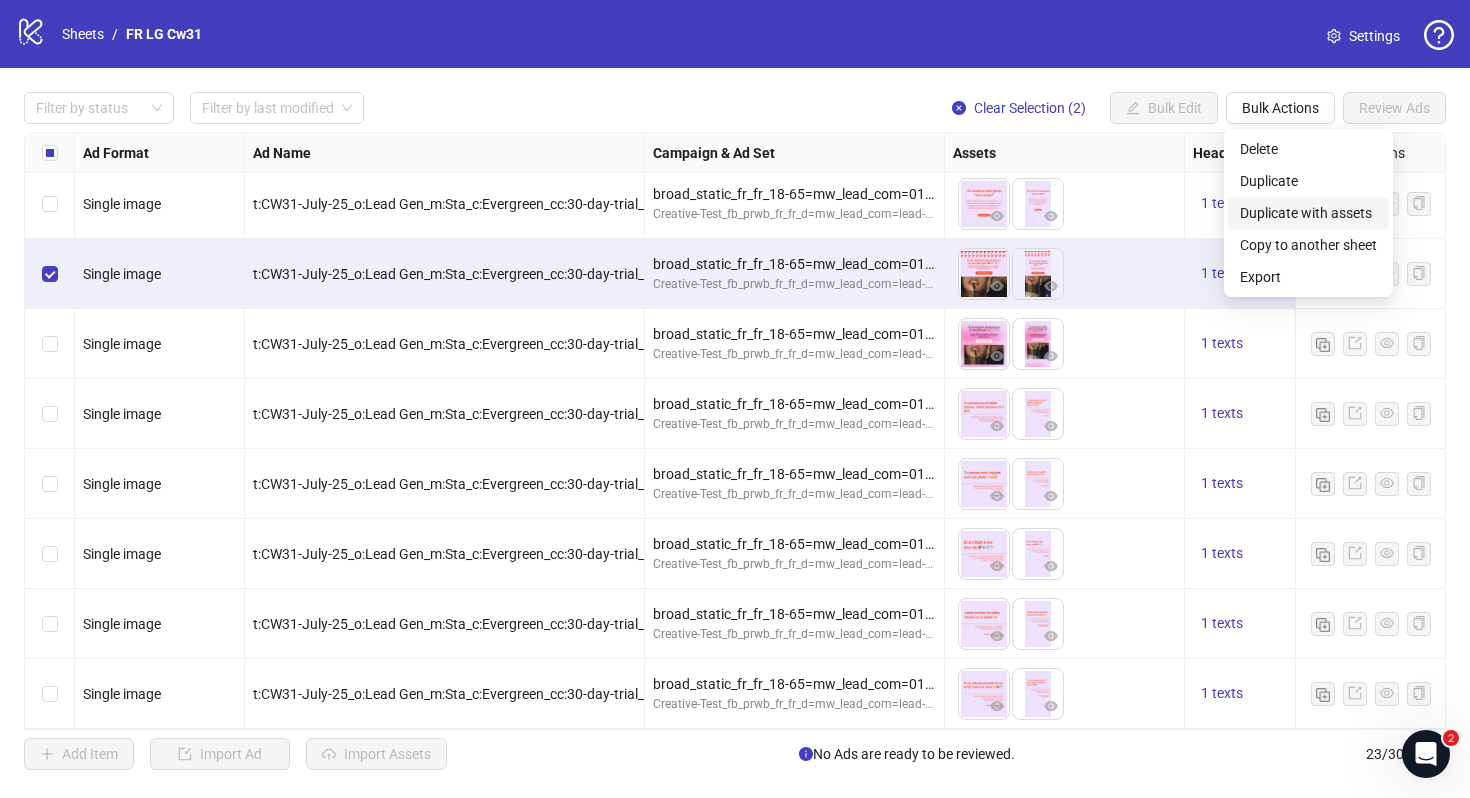 click on "Duplicate with assets" at bounding box center [1308, 213] 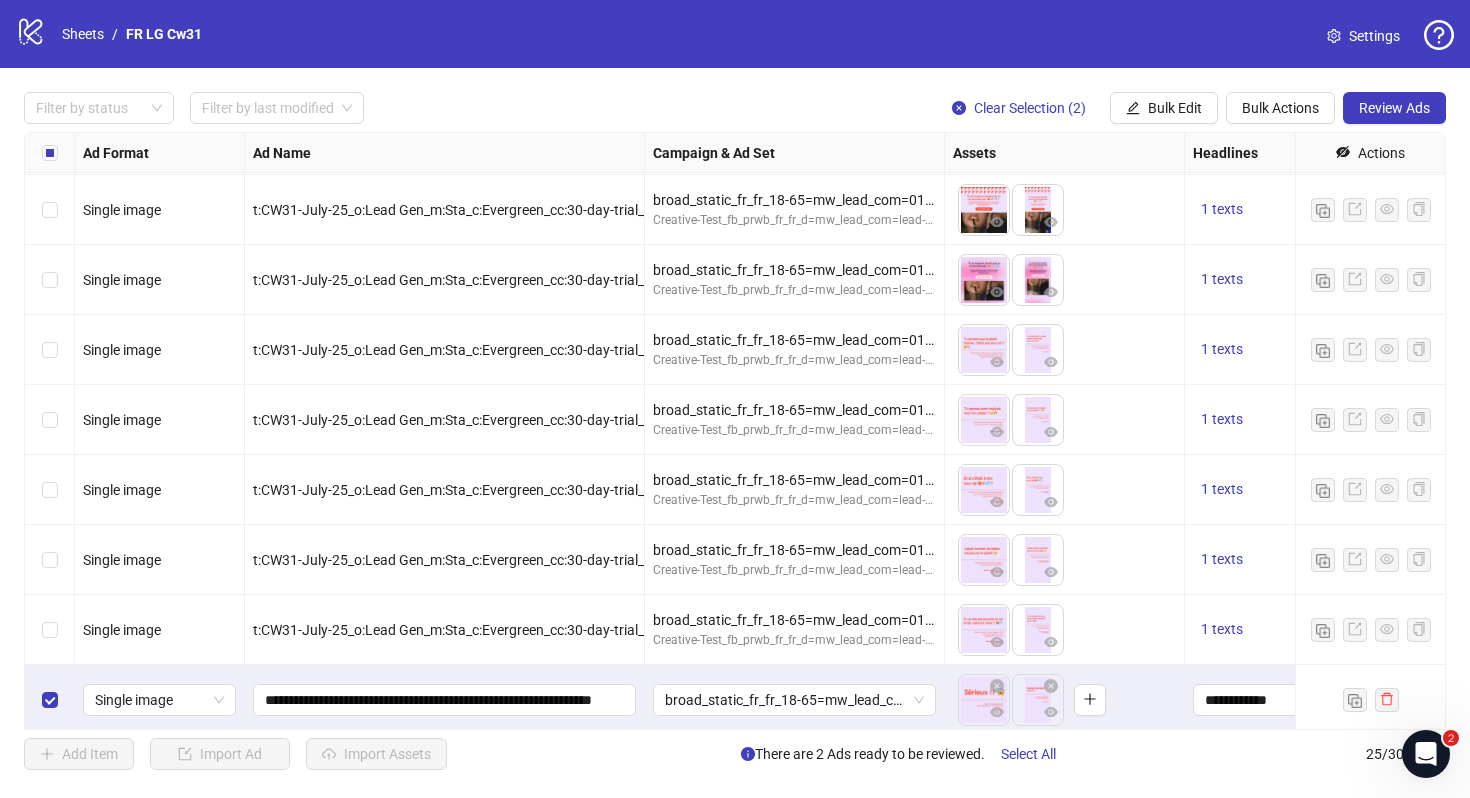 scroll, scrollTop: 1194, scrollLeft: 0, axis: vertical 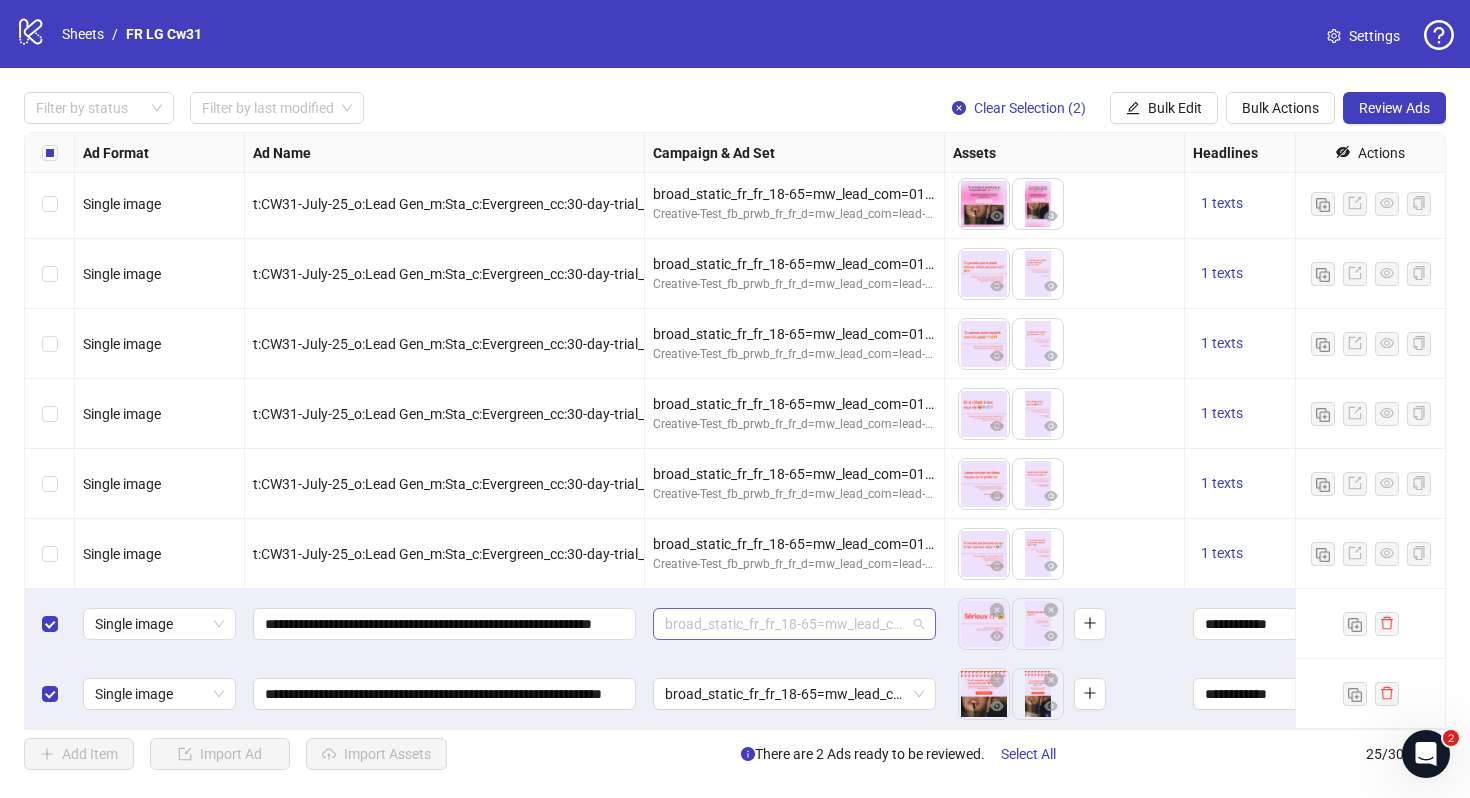 click on "broad_static_fr_fr_18-65=mw_lead_com=010825" at bounding box center (794, 624) 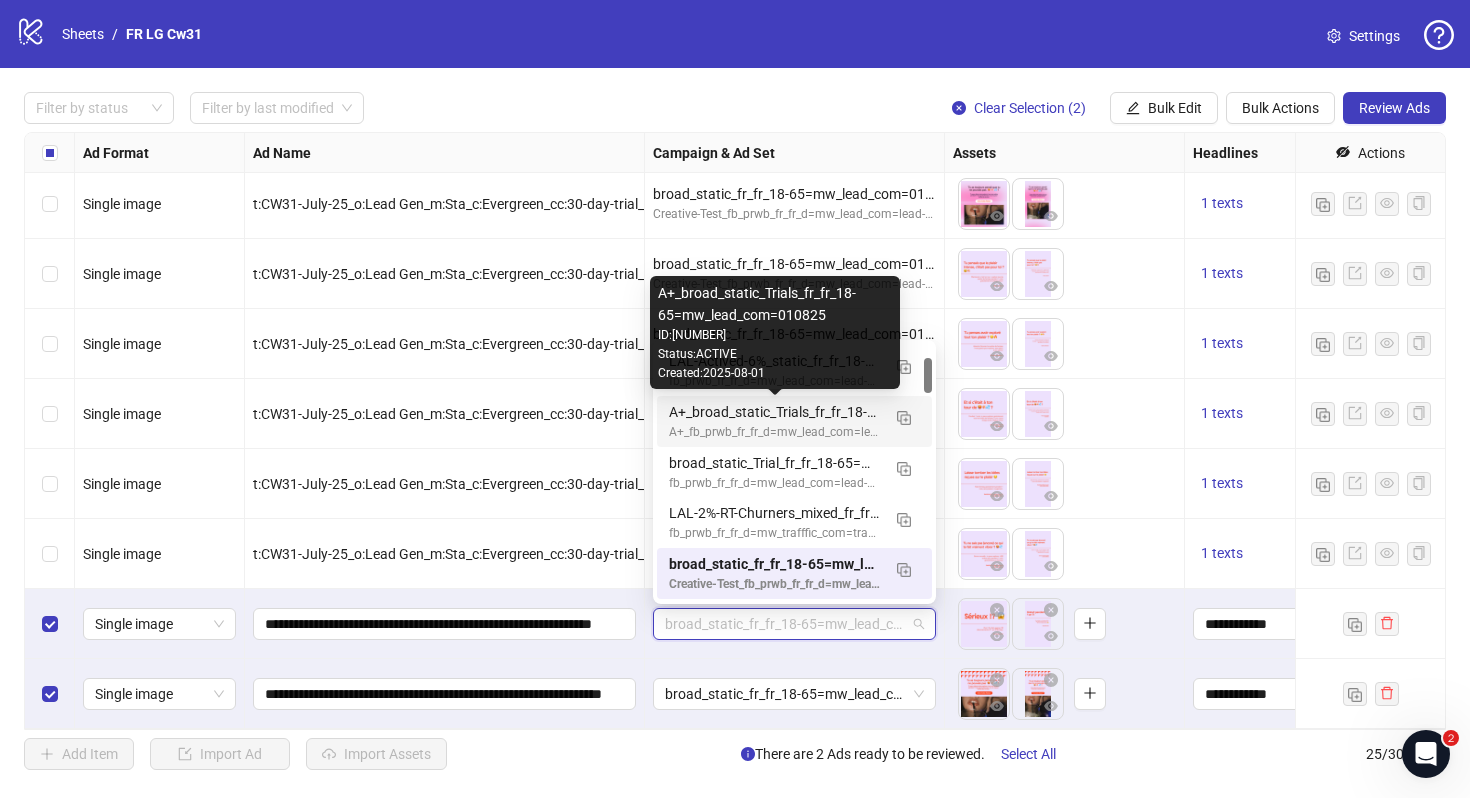 click on "A+_broad_static_Trials_fr_fr_18-65=mw_lead_com=010825" at bounding box center (774, 412) 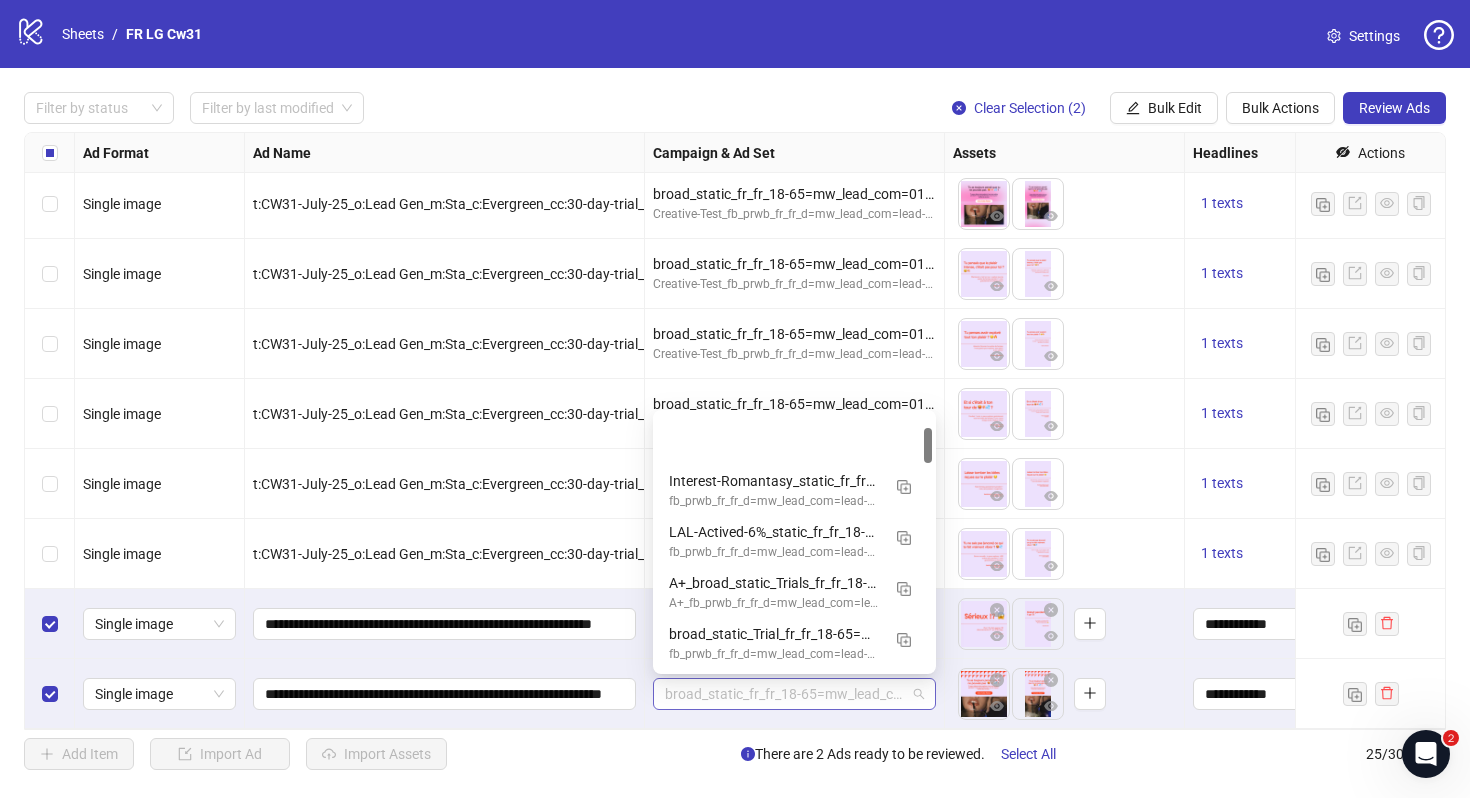 click on "broad_static_fr_fr_18-65=mw_lead_com=010825" at bounding box center (794, 694) 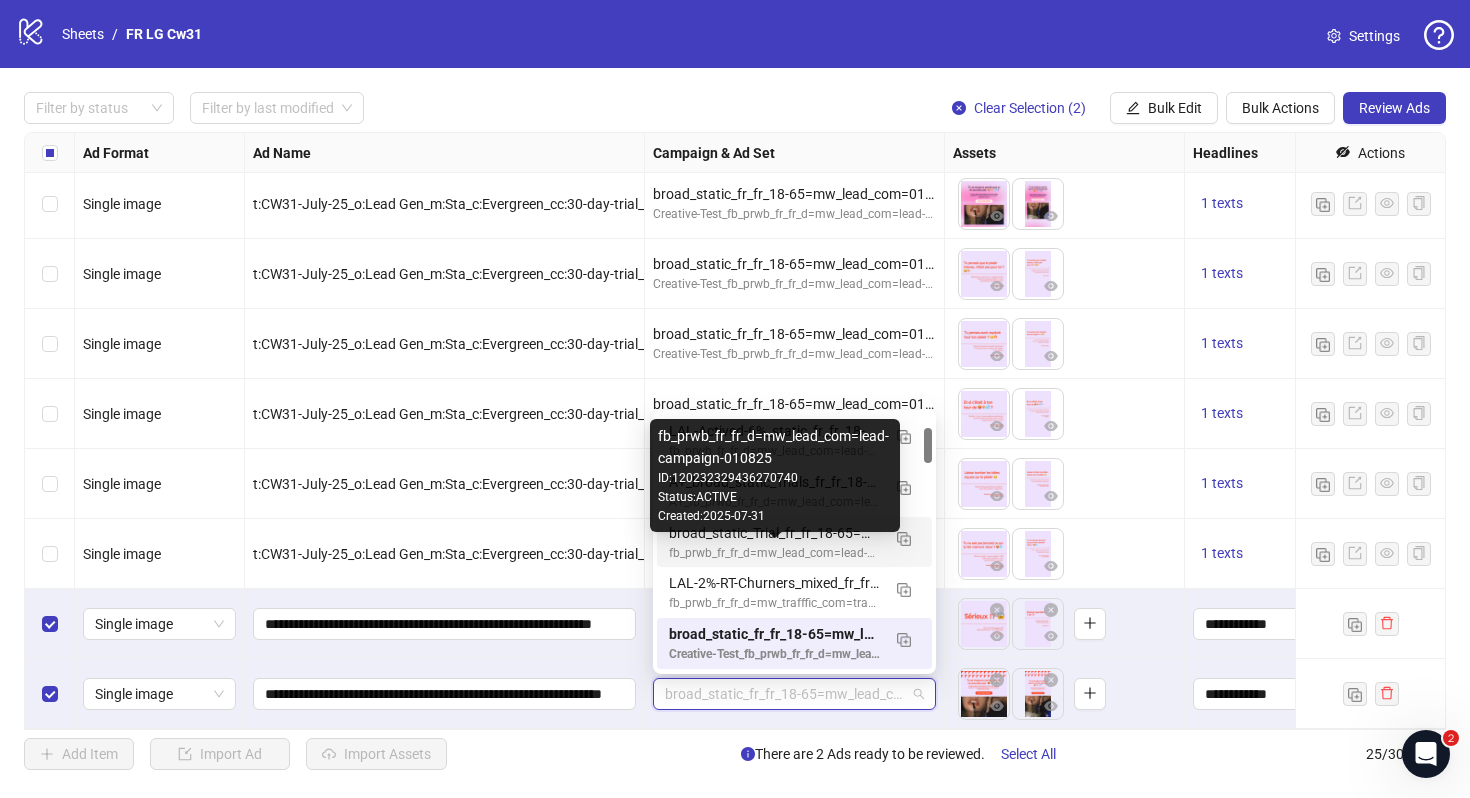 click on "Status:  ACTIVE" at bounding box center (775, 497) 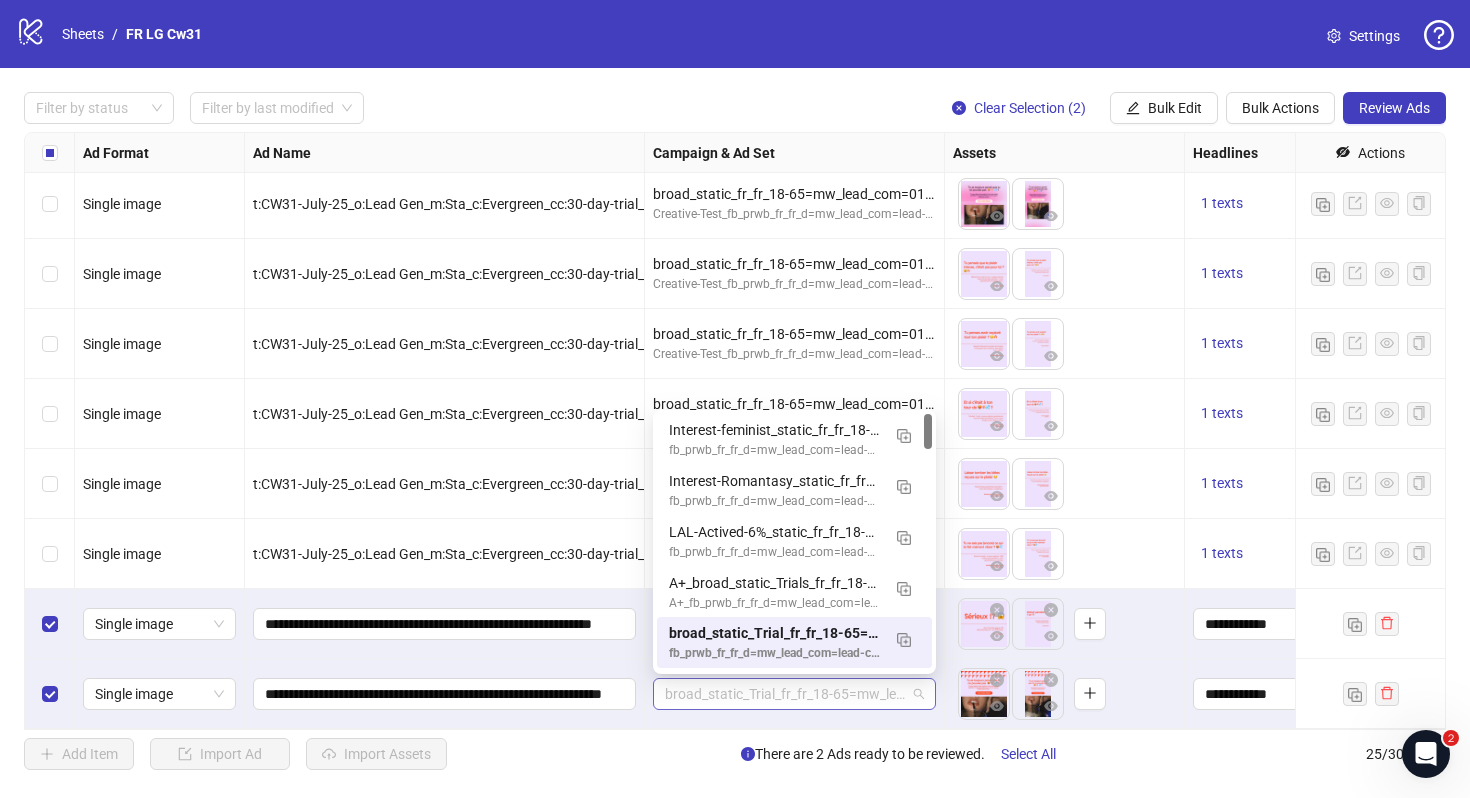 click on "broad_static_Trial_fr_fr_18-65=mw_lead_com=010825" at bounding box center [794, 694] 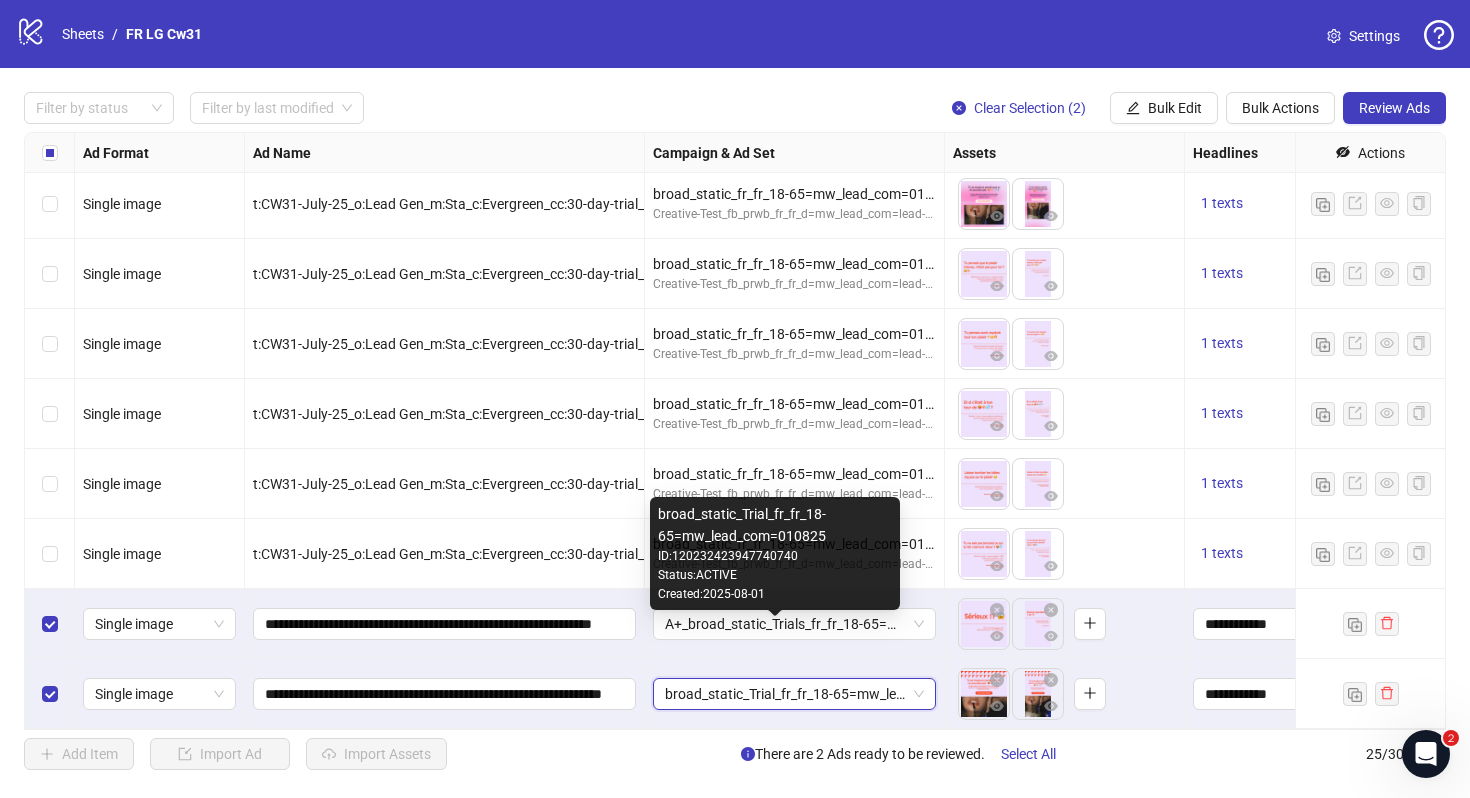 click on "Created:  [DATE]" at bounding box center [775, 594] 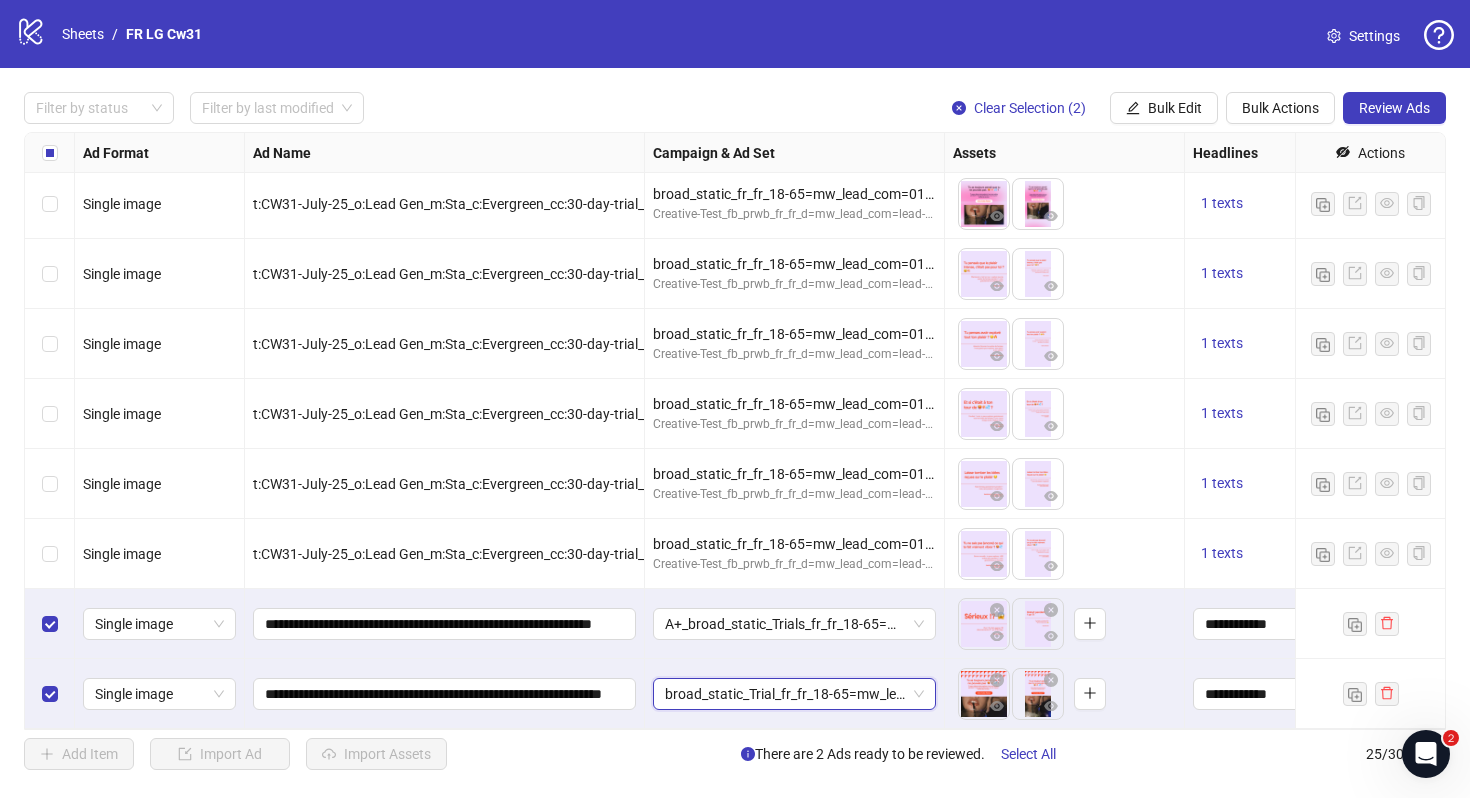 click on "broad_static_Trial_fr_fr_18-65=mw_lead_com=010825" at bounding box center [794, 694] 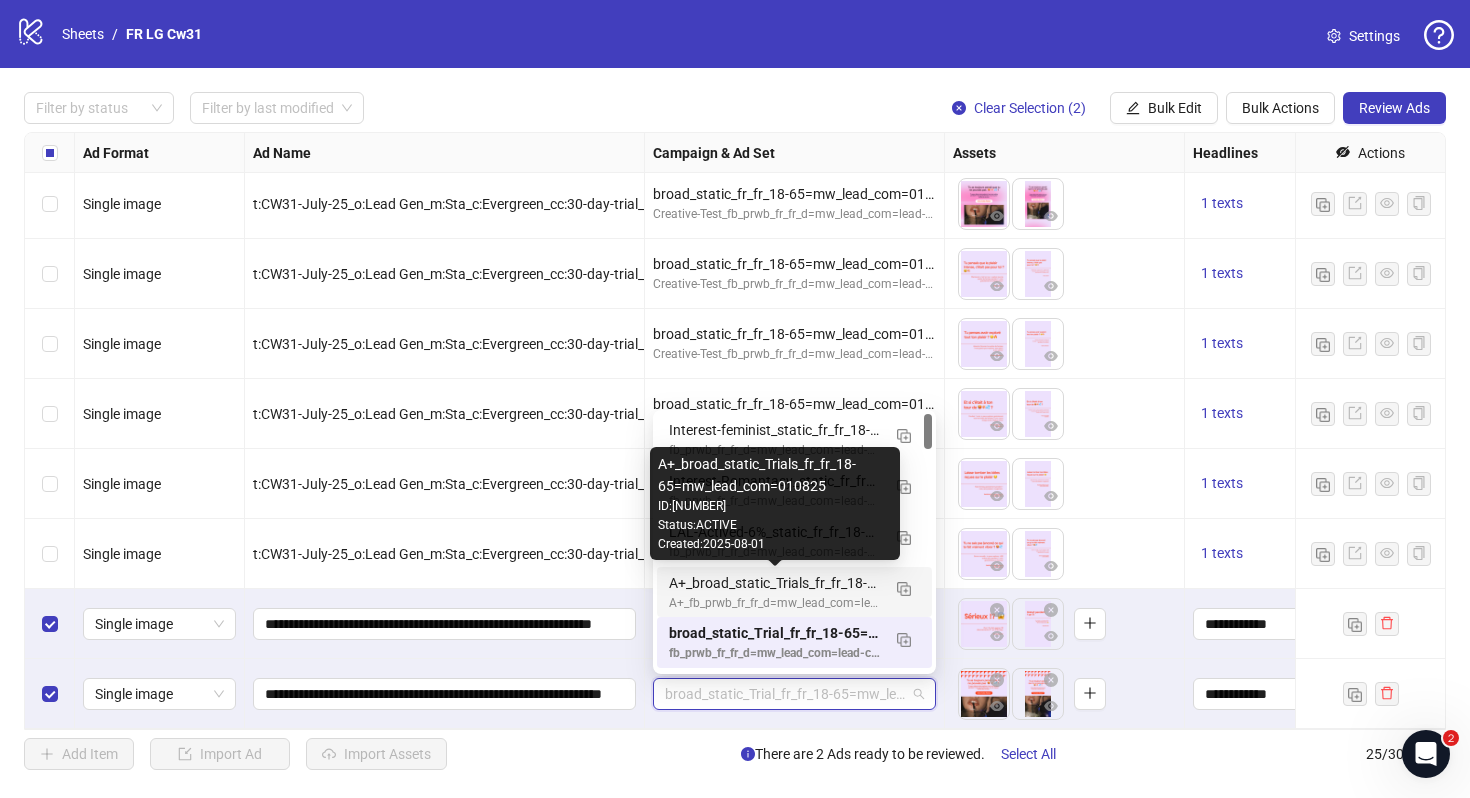 click on "A+_broad_static_Trials_fr_fr_18-65=mw_lead_com=010825" at bounding box center [774, 583] 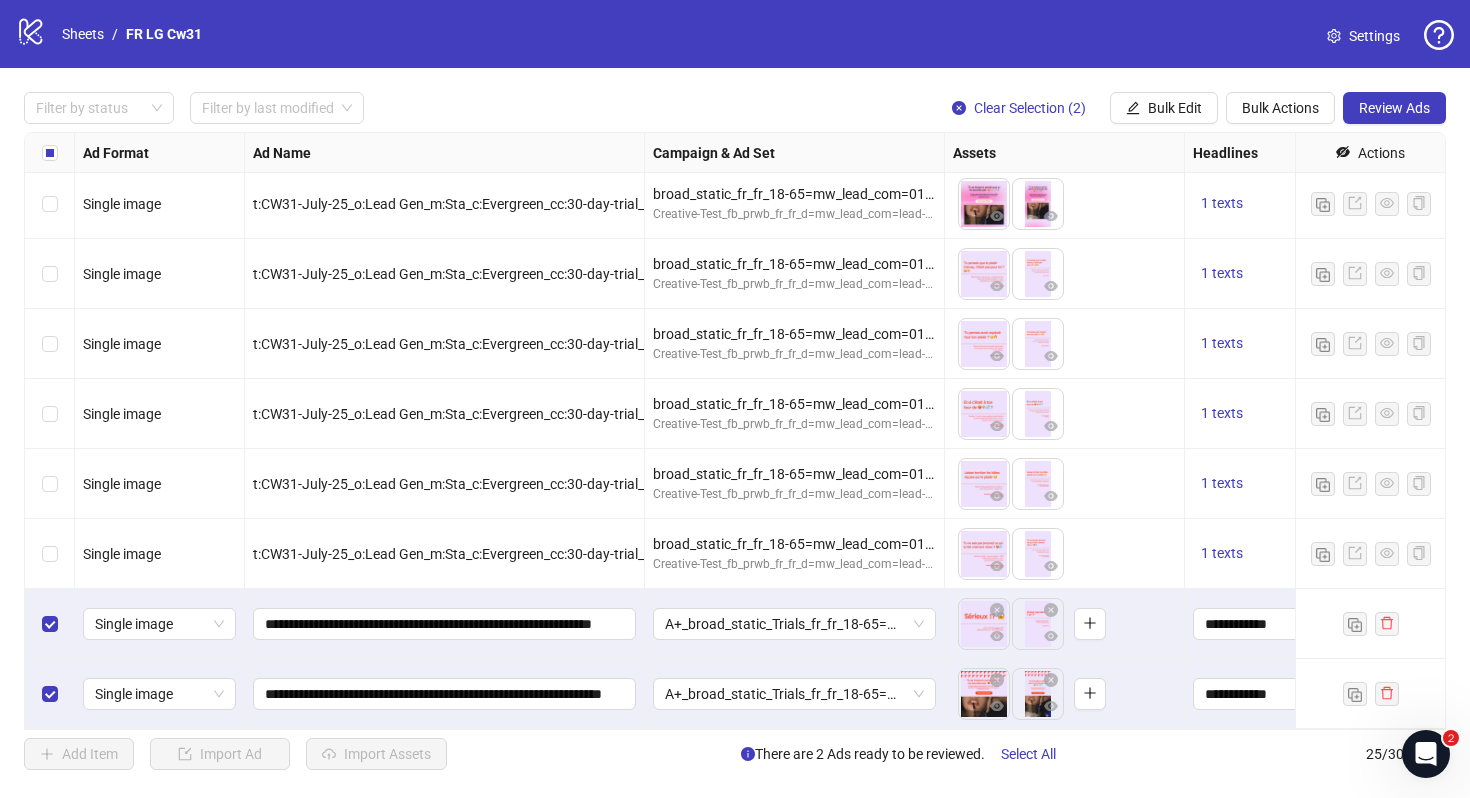 click on "A+_broad_static_Trials_fr_fr_18-65=mw_lead_com=010825" at bounding box center [795, 624] 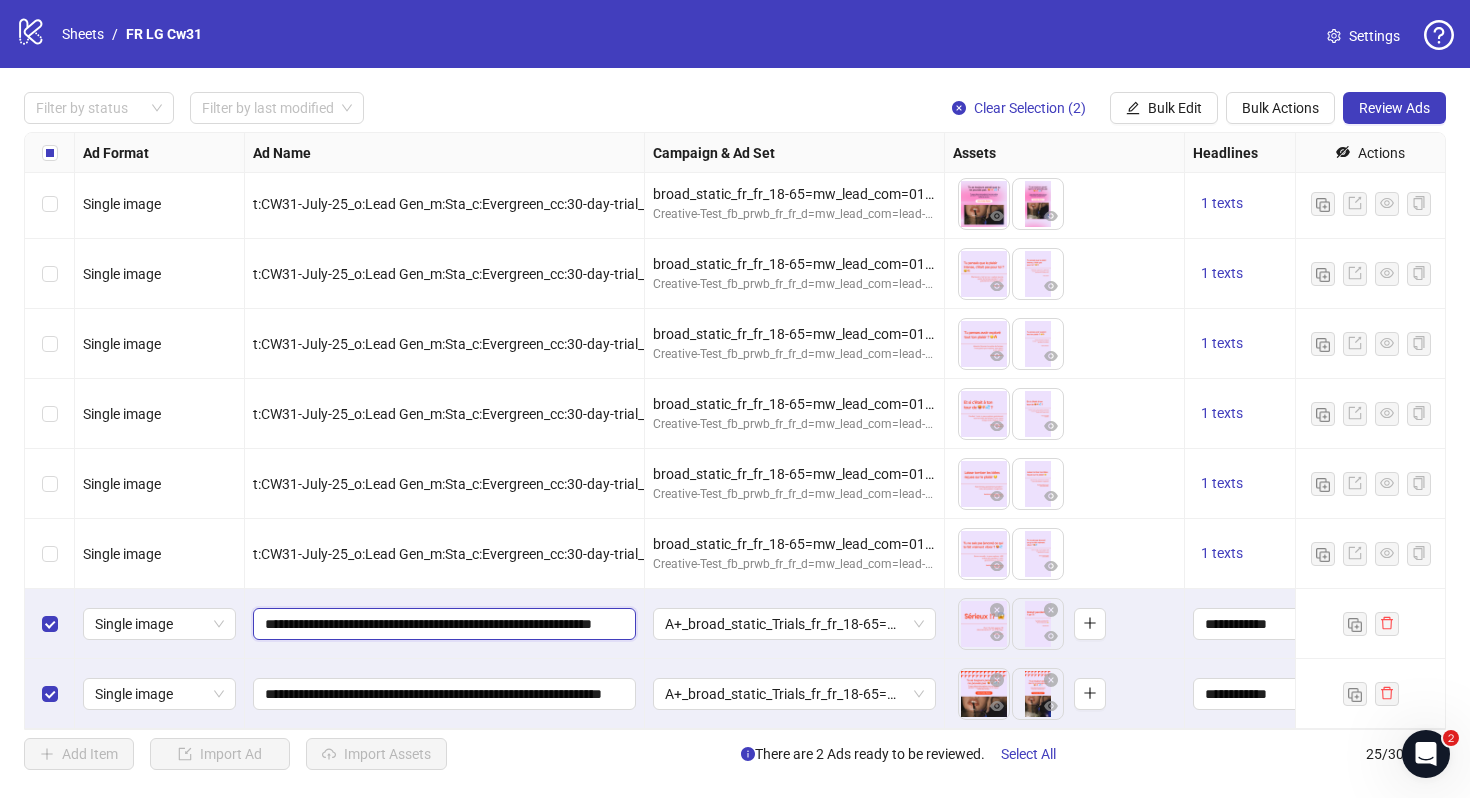 click on "**********" at bounding box center (442, 624) 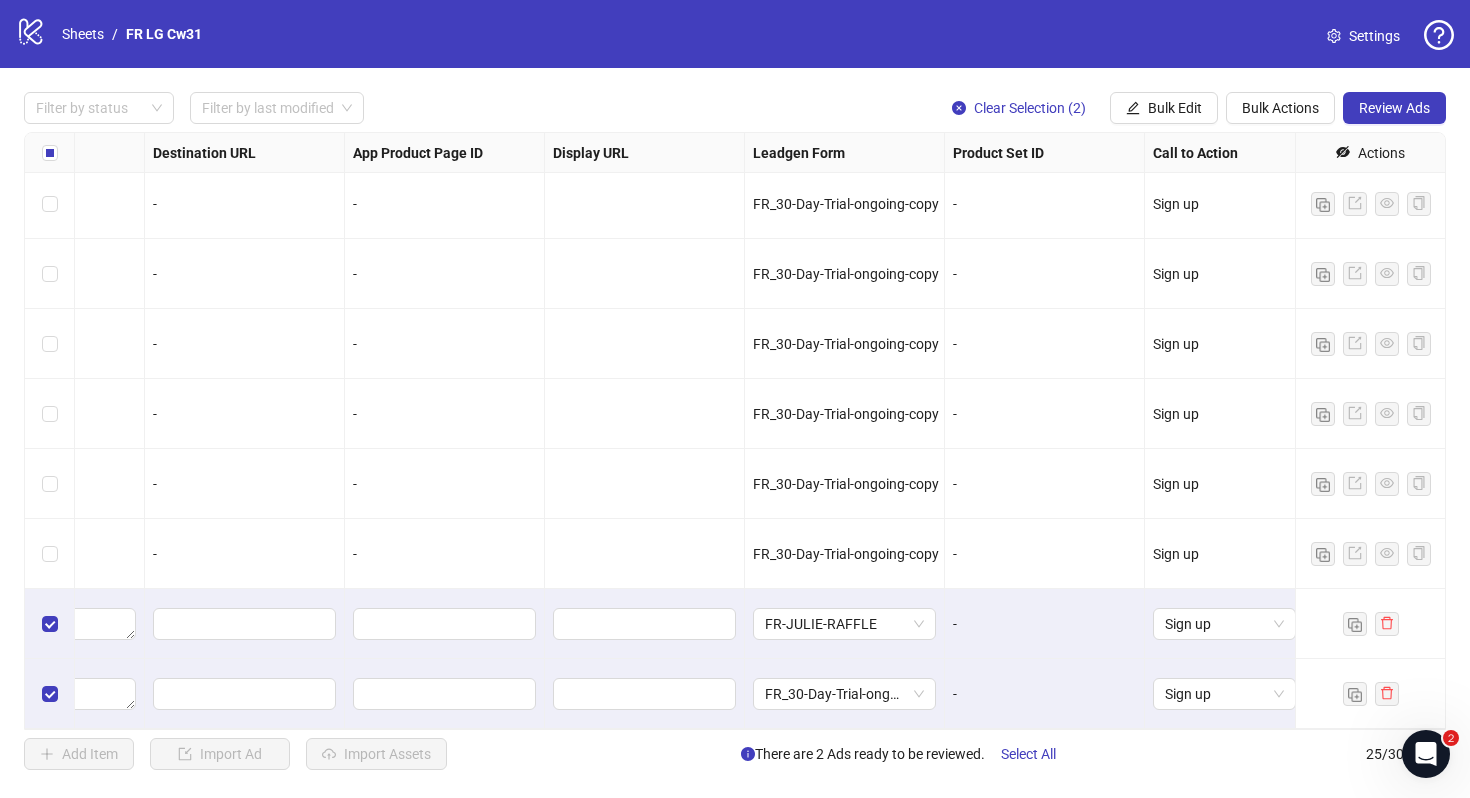 scroll, scrollTop: 1194, scrollLeft: 1850, axis: both 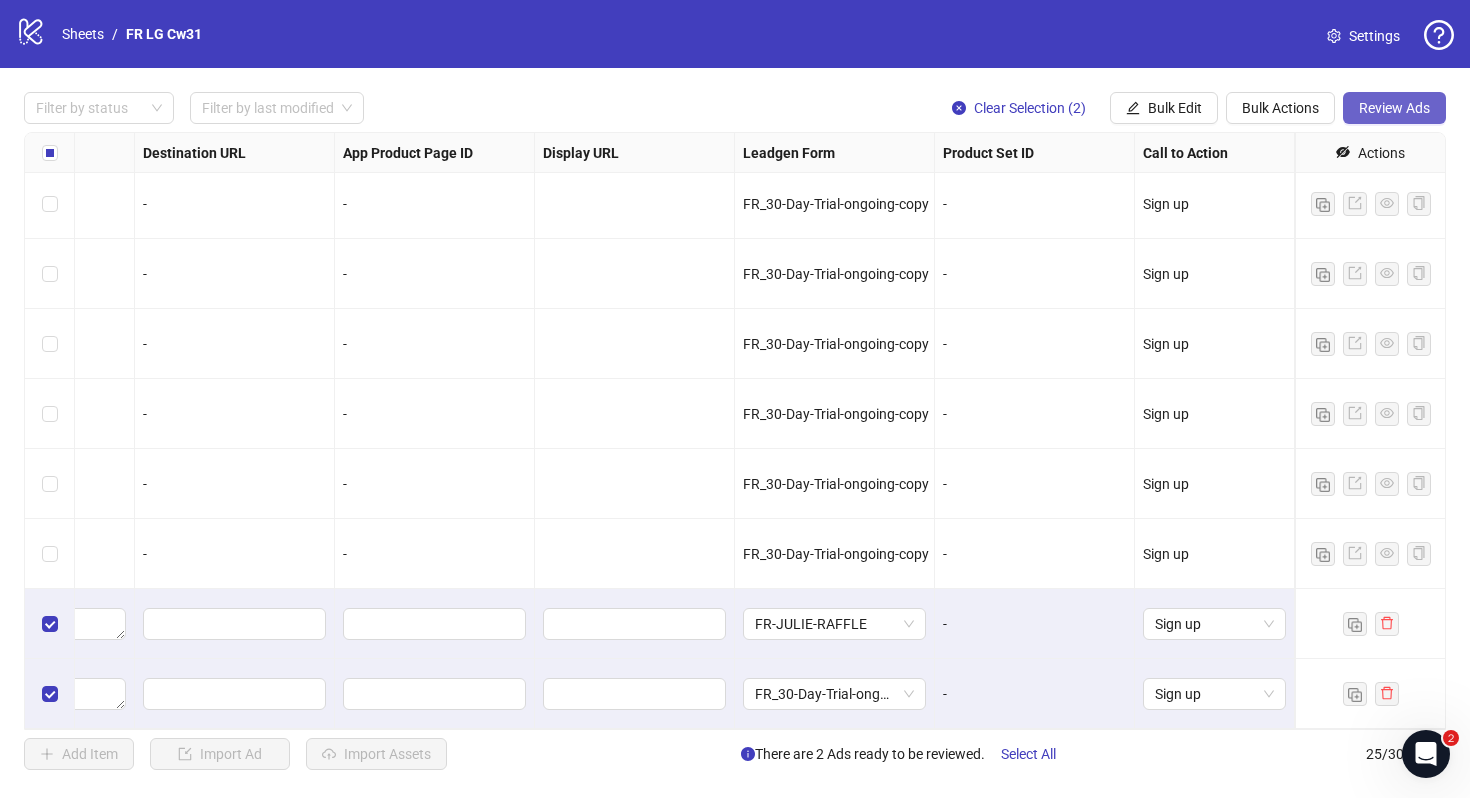 click on "Review Ads" at bounding box center (1394, 108) 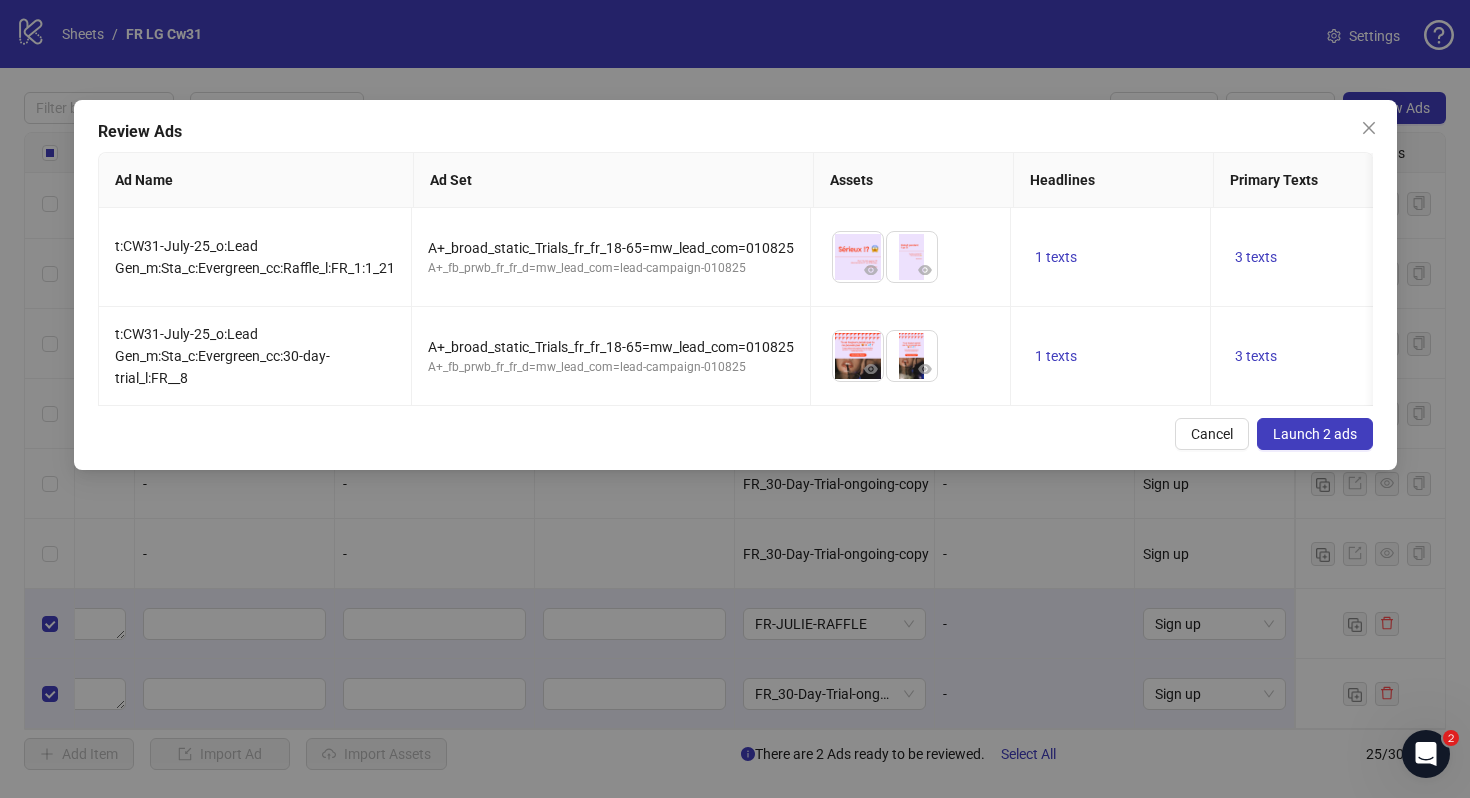 click on "Launch 2 ads" at bounding box center [1315, 434] 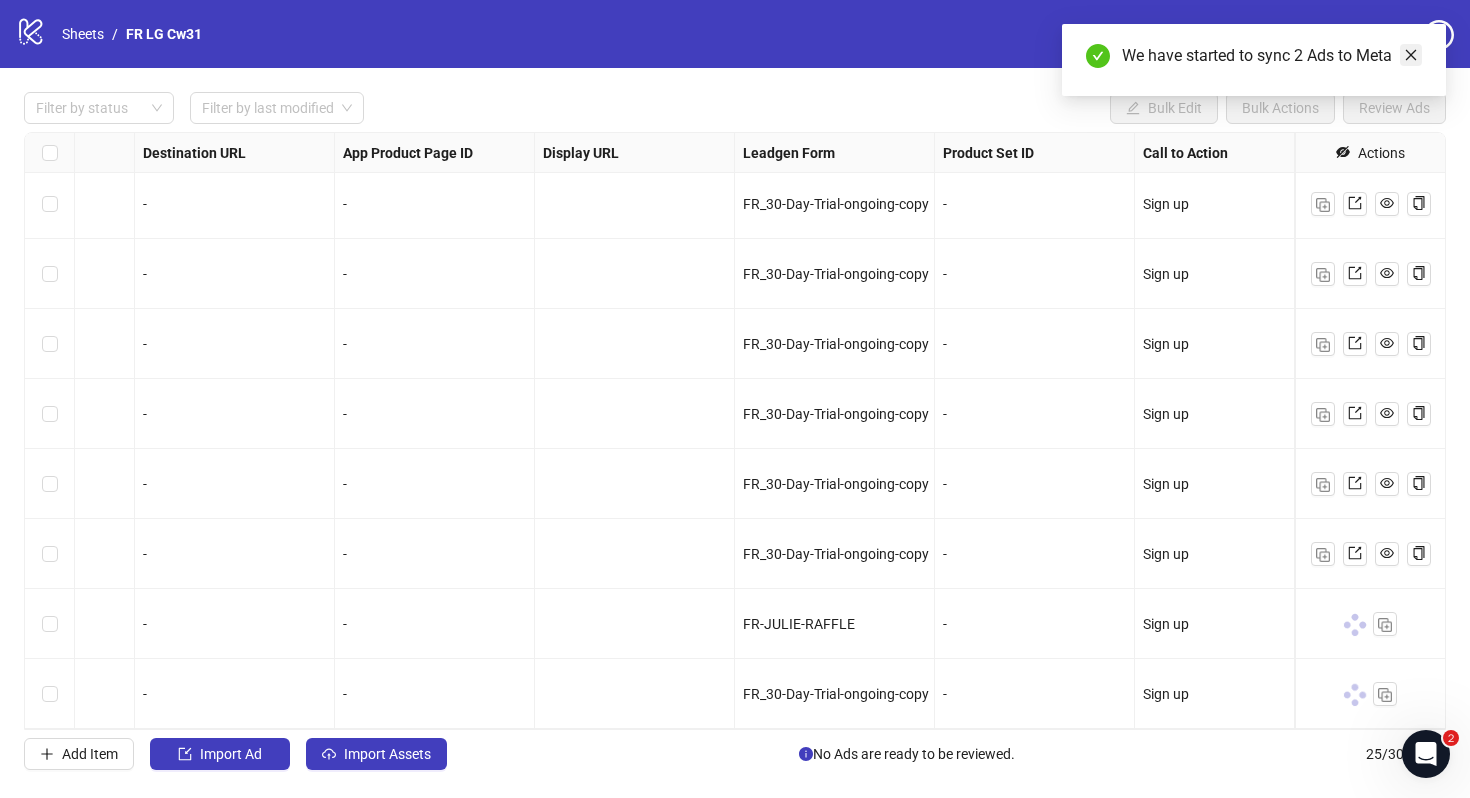 click 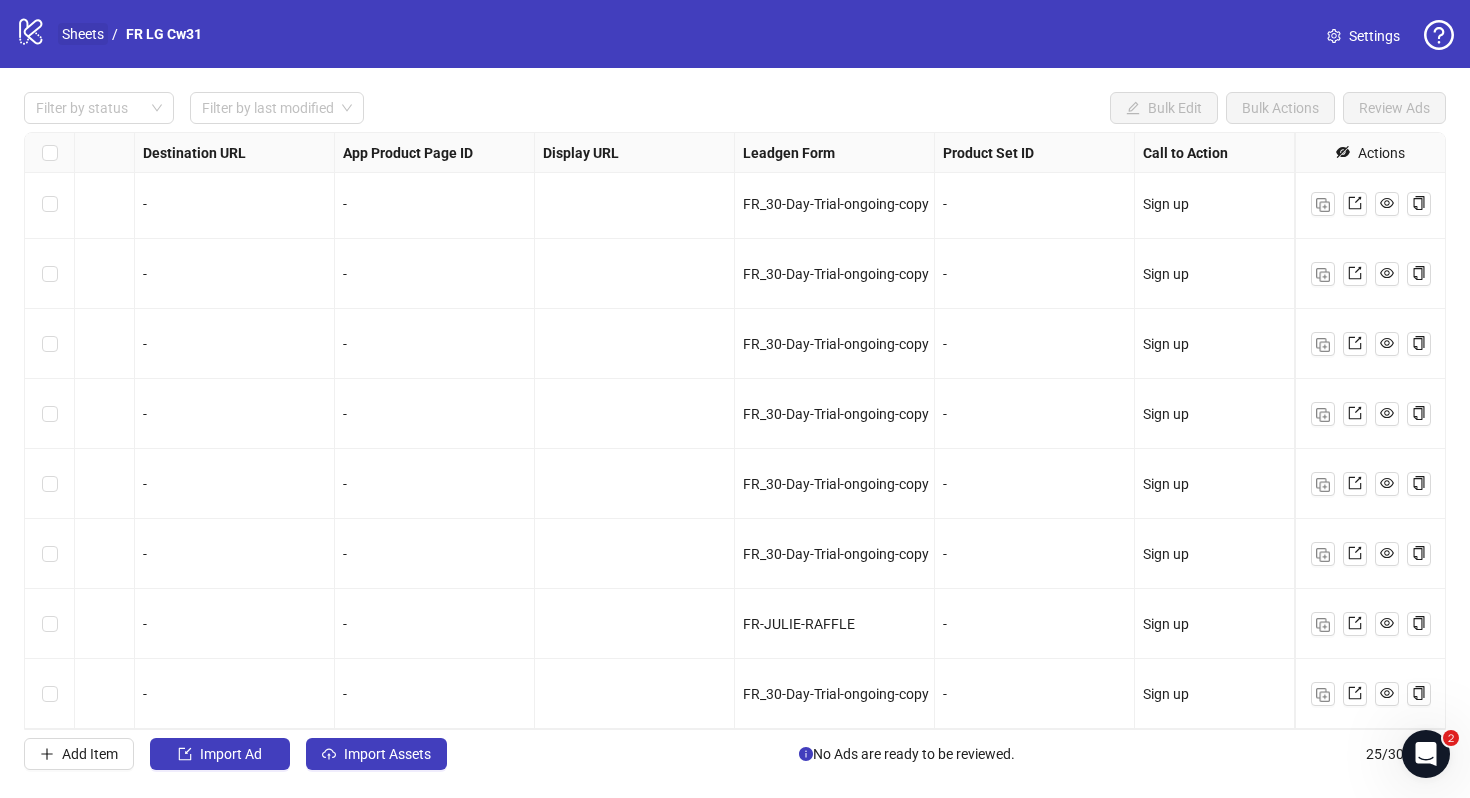 click on "Sheets" at bounding box center [83, 34] 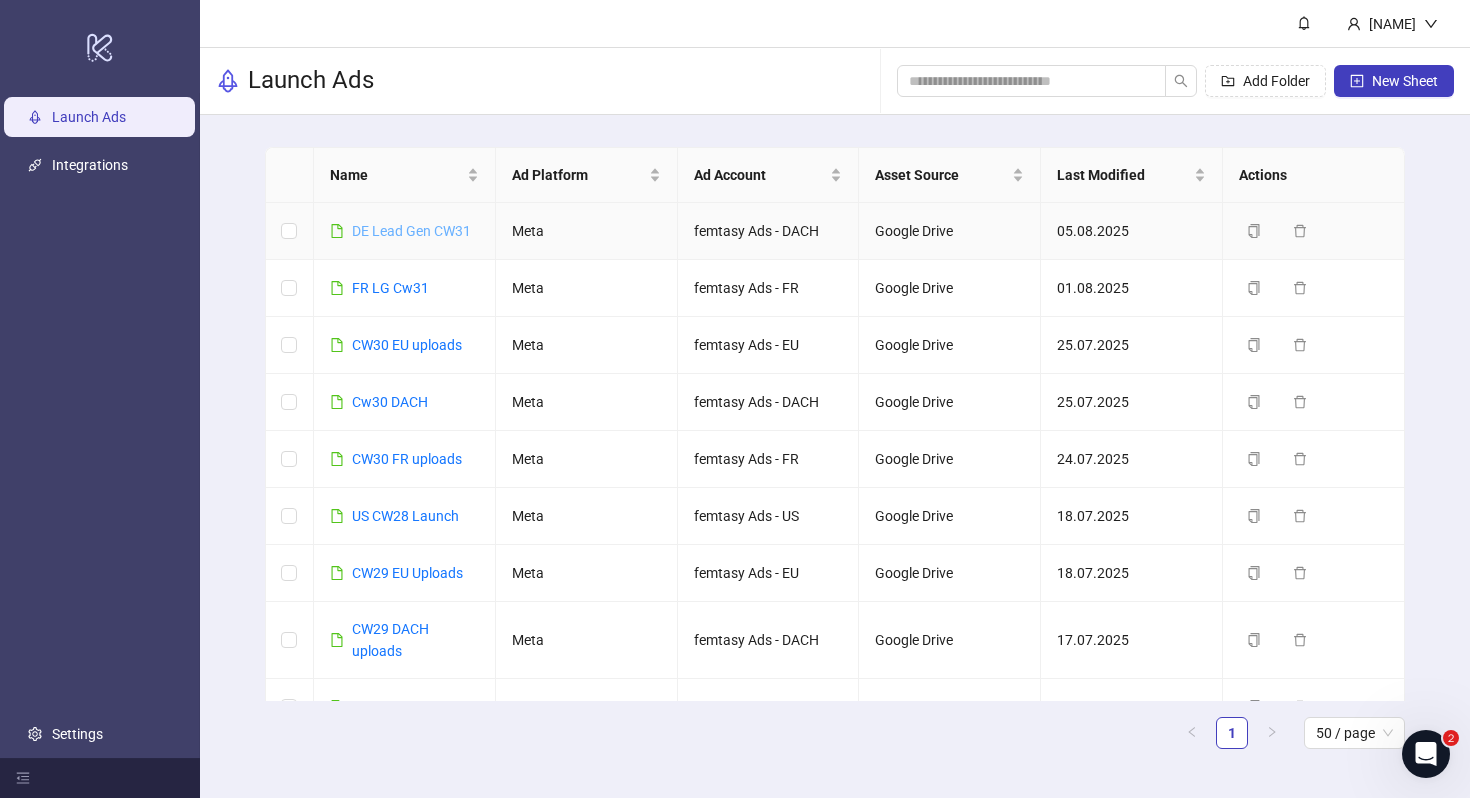 click on "DE Lead Gen CW31" at bounding box center [411, 231] 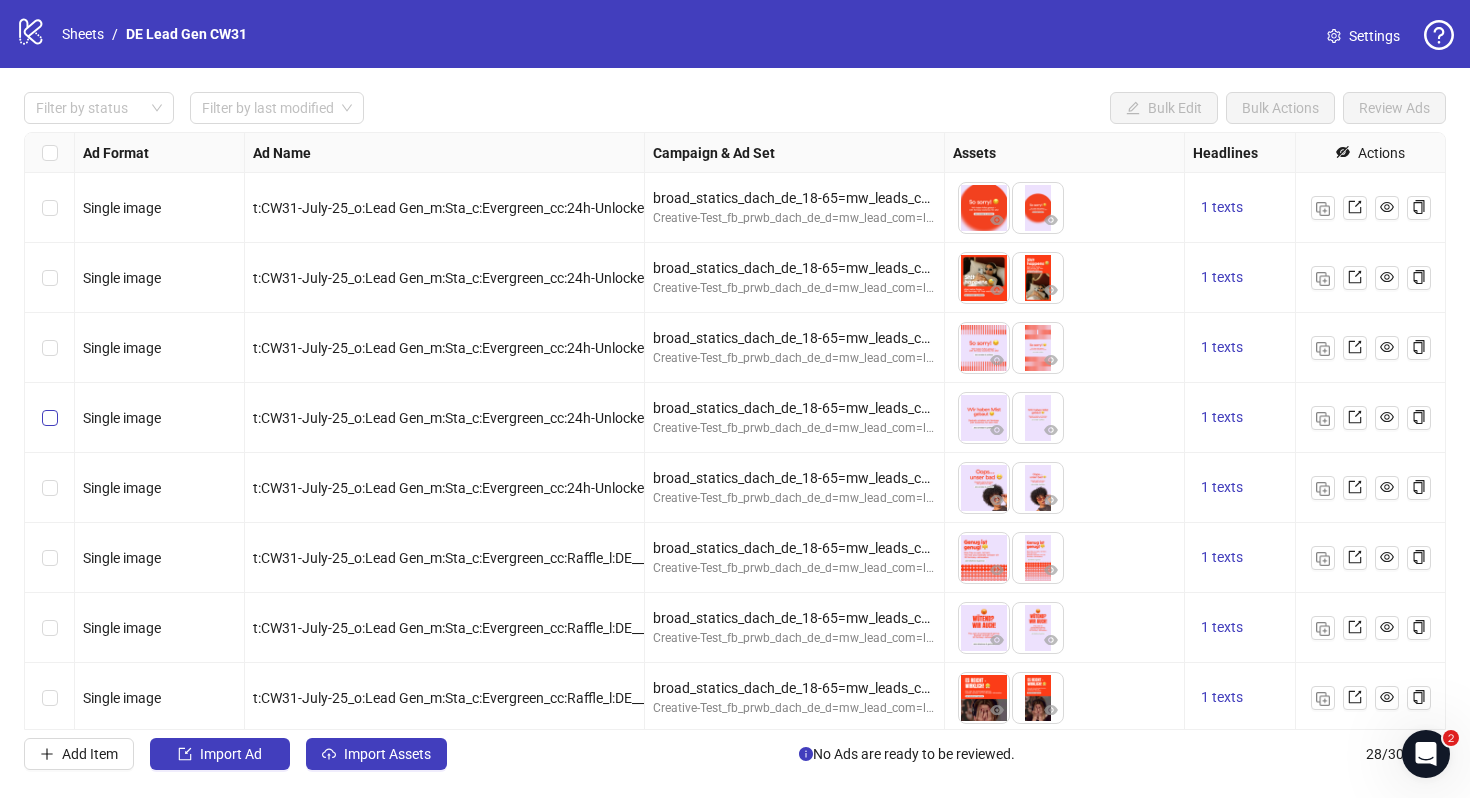 click at bounding box center (50, 418) 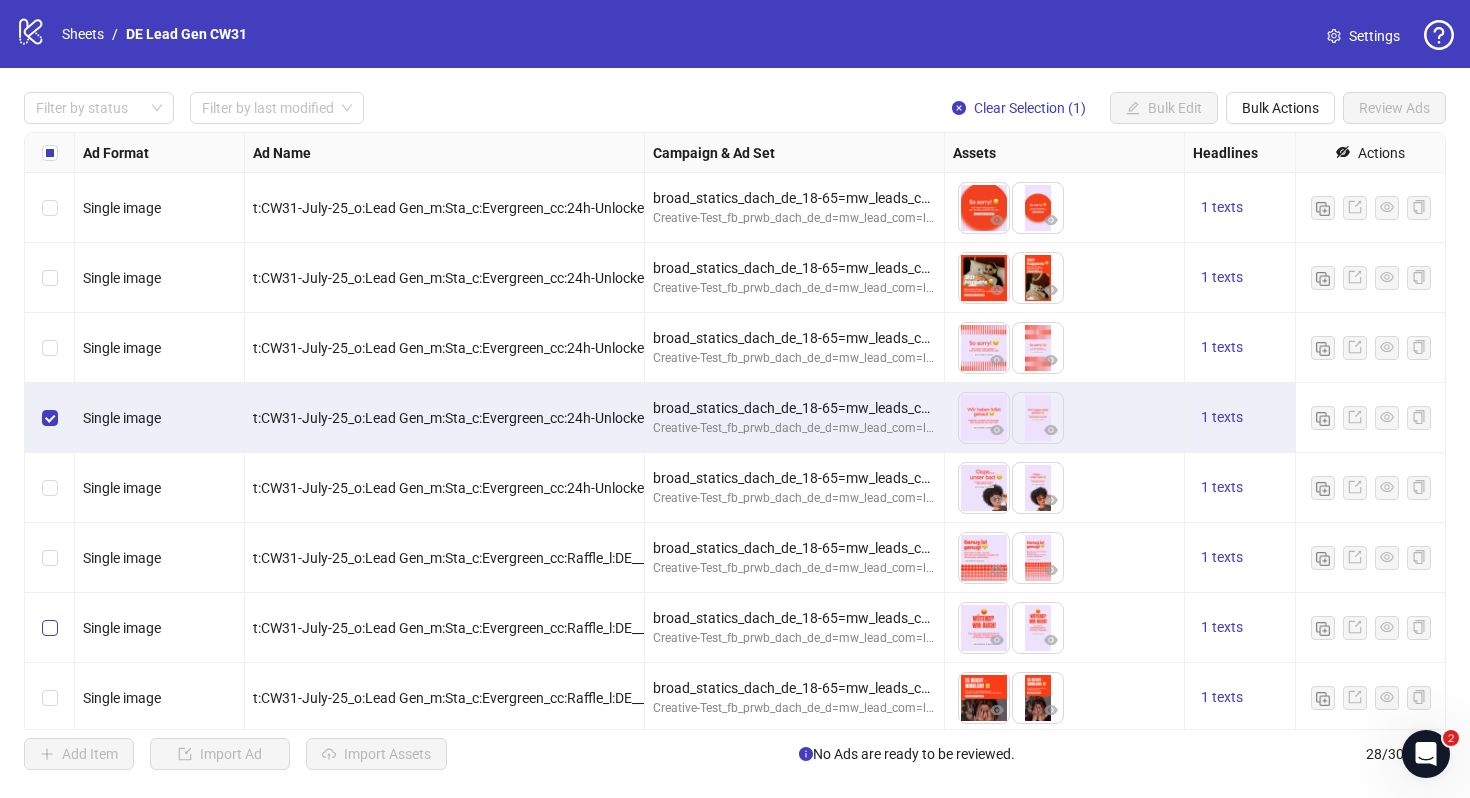 click at bounding box center [50, 628] 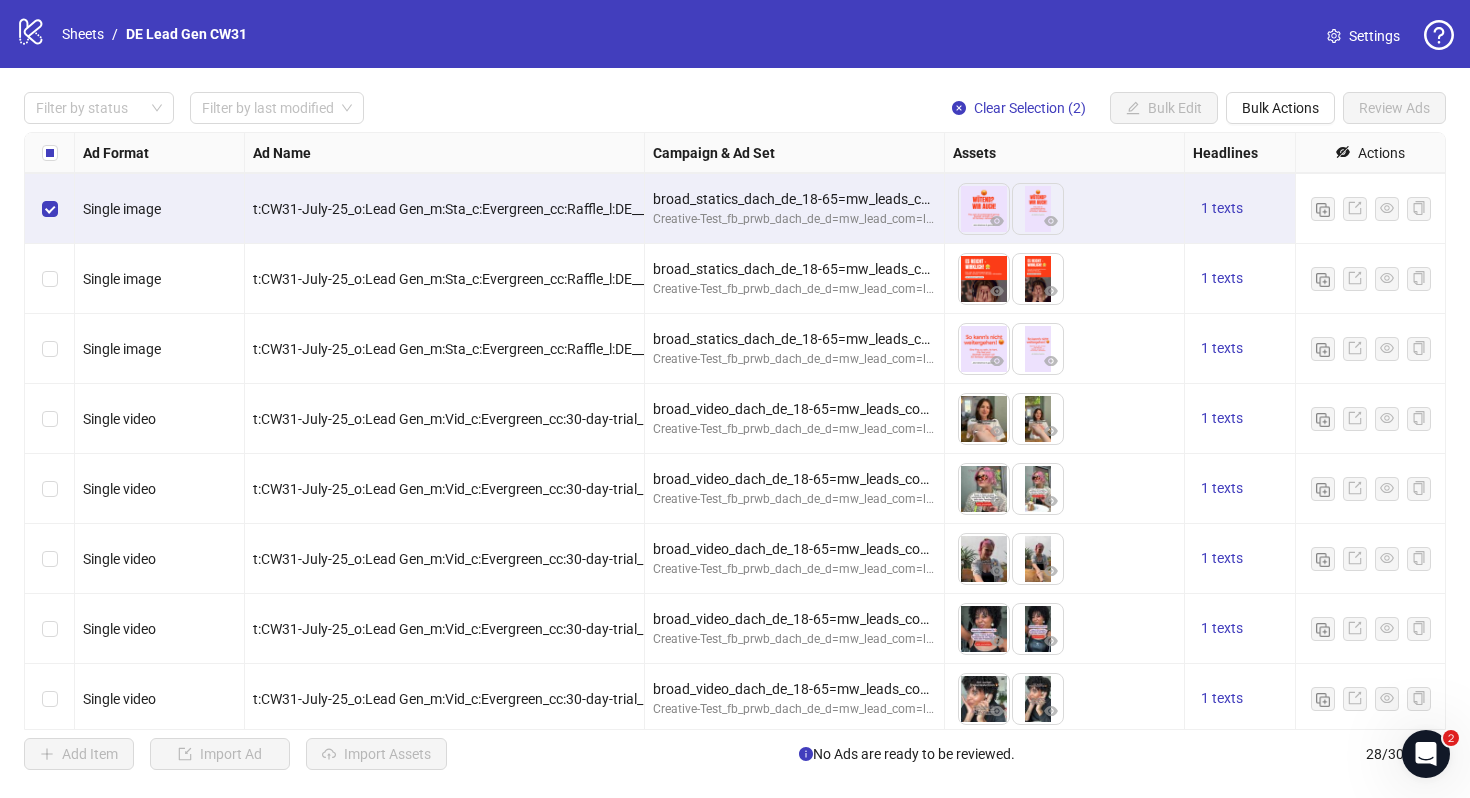 scroll, scrollTop: 421, scrollLeft: 0, axis: vertical 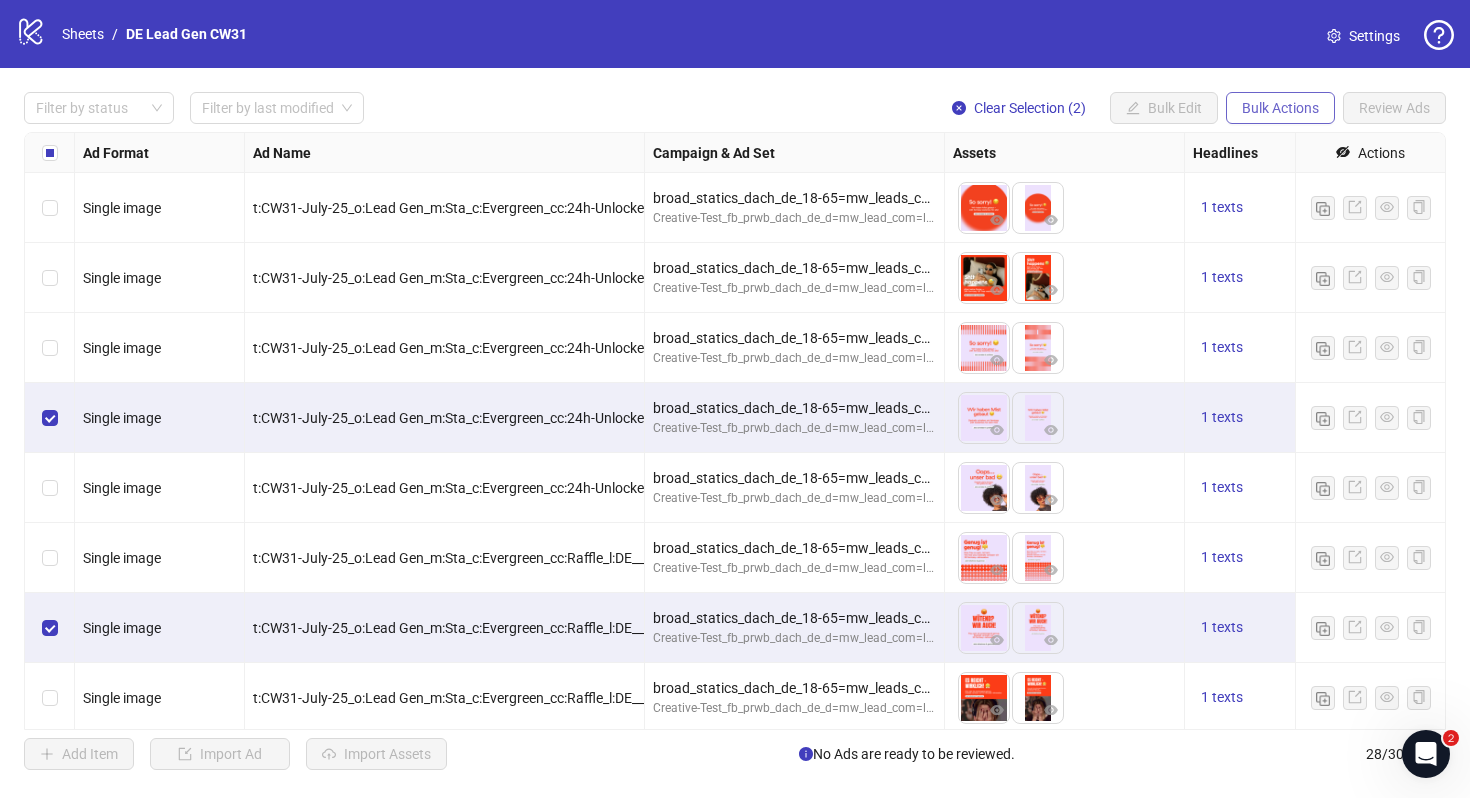 click on "Bulk Actions" at bounding box center [1280, 108] 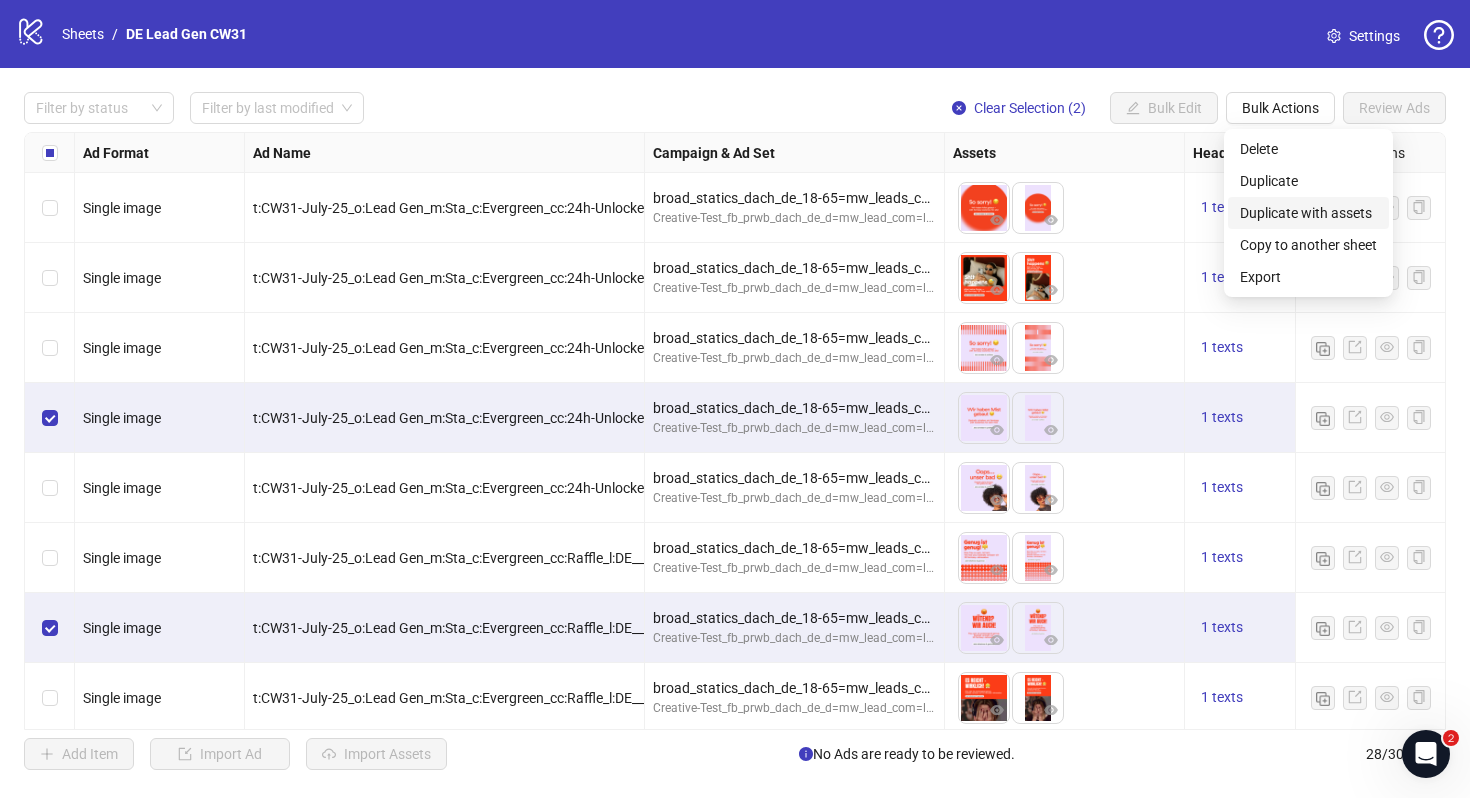 click on "Duplicate with assets" at bounding box center [1308, 213] 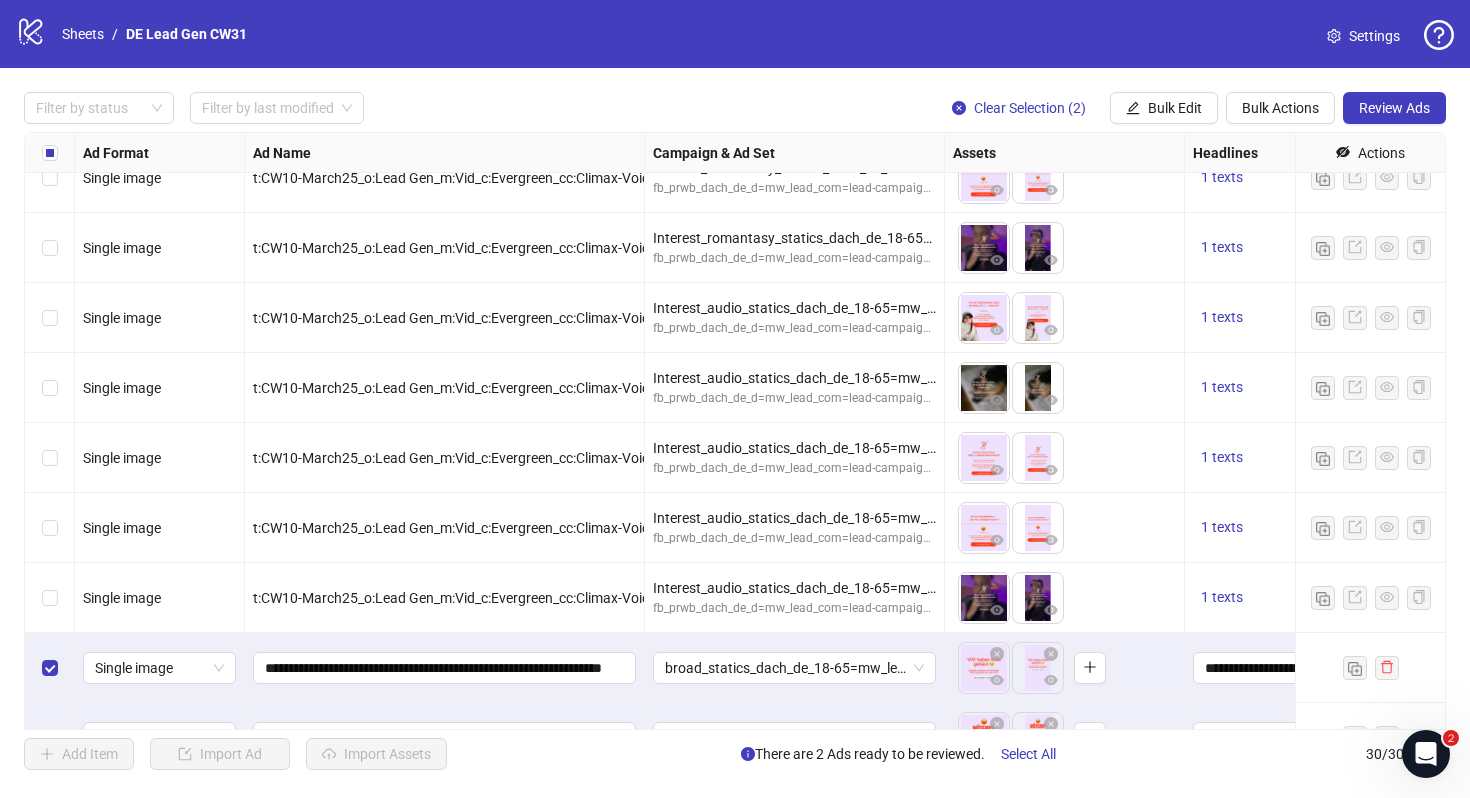 scroll, scrollTop: 1544, scrollLeft: 0, axis: vertical 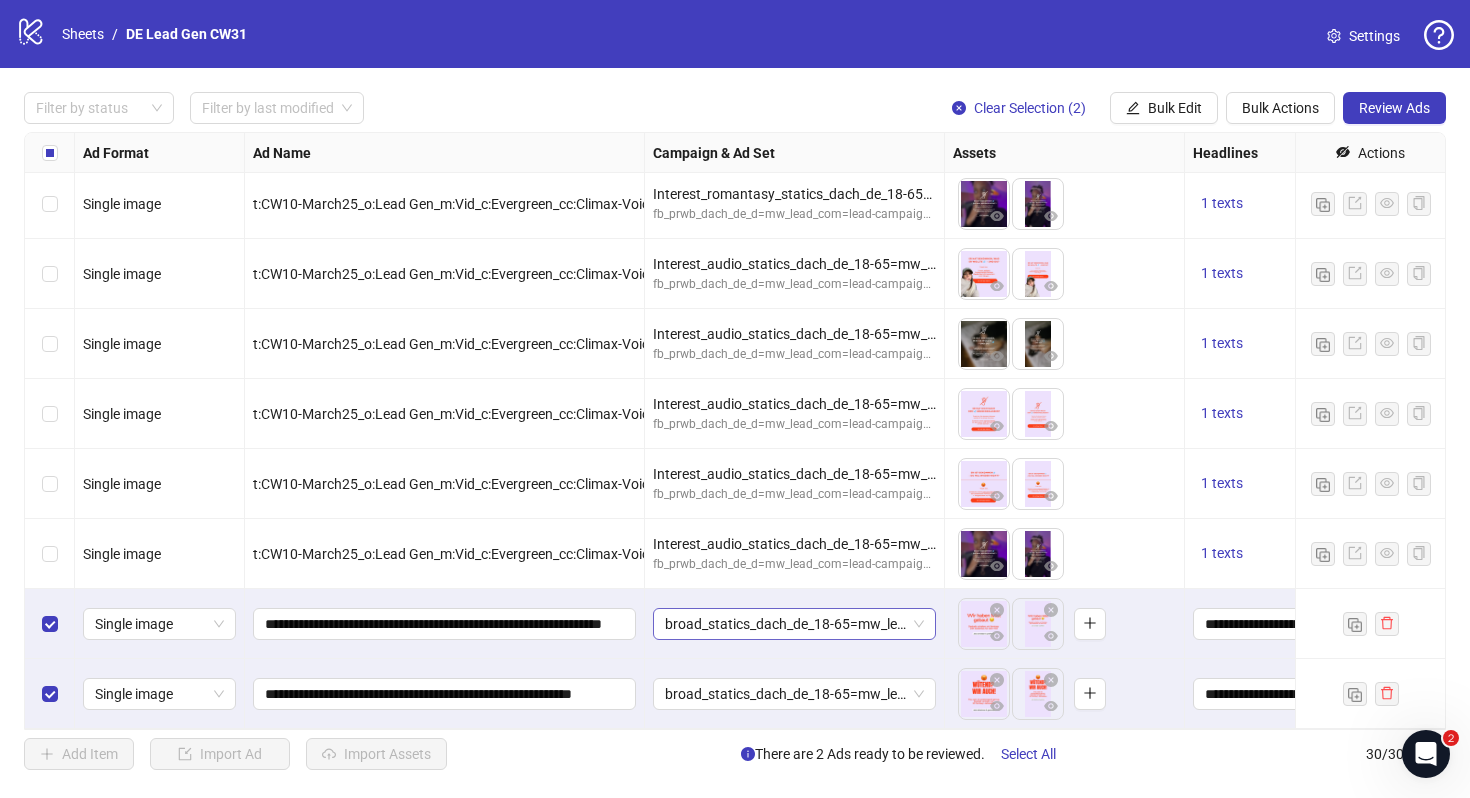 click on "broad_statics_dach_de_18-65=mw_leads_com=010825" at bounding box center (794, 624) 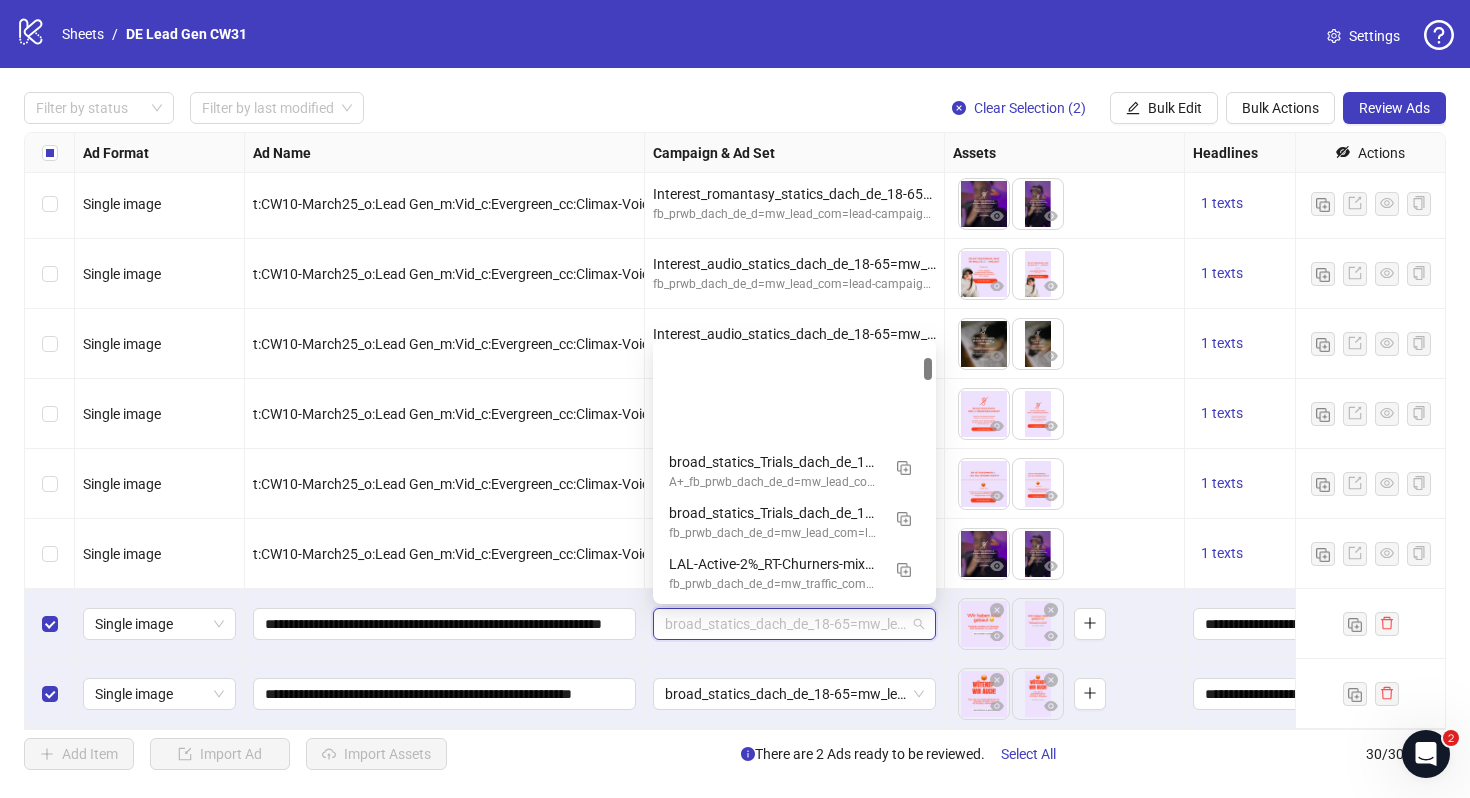 scroll, scrollTop: 152, scrollLeft: 0, axis: vertical 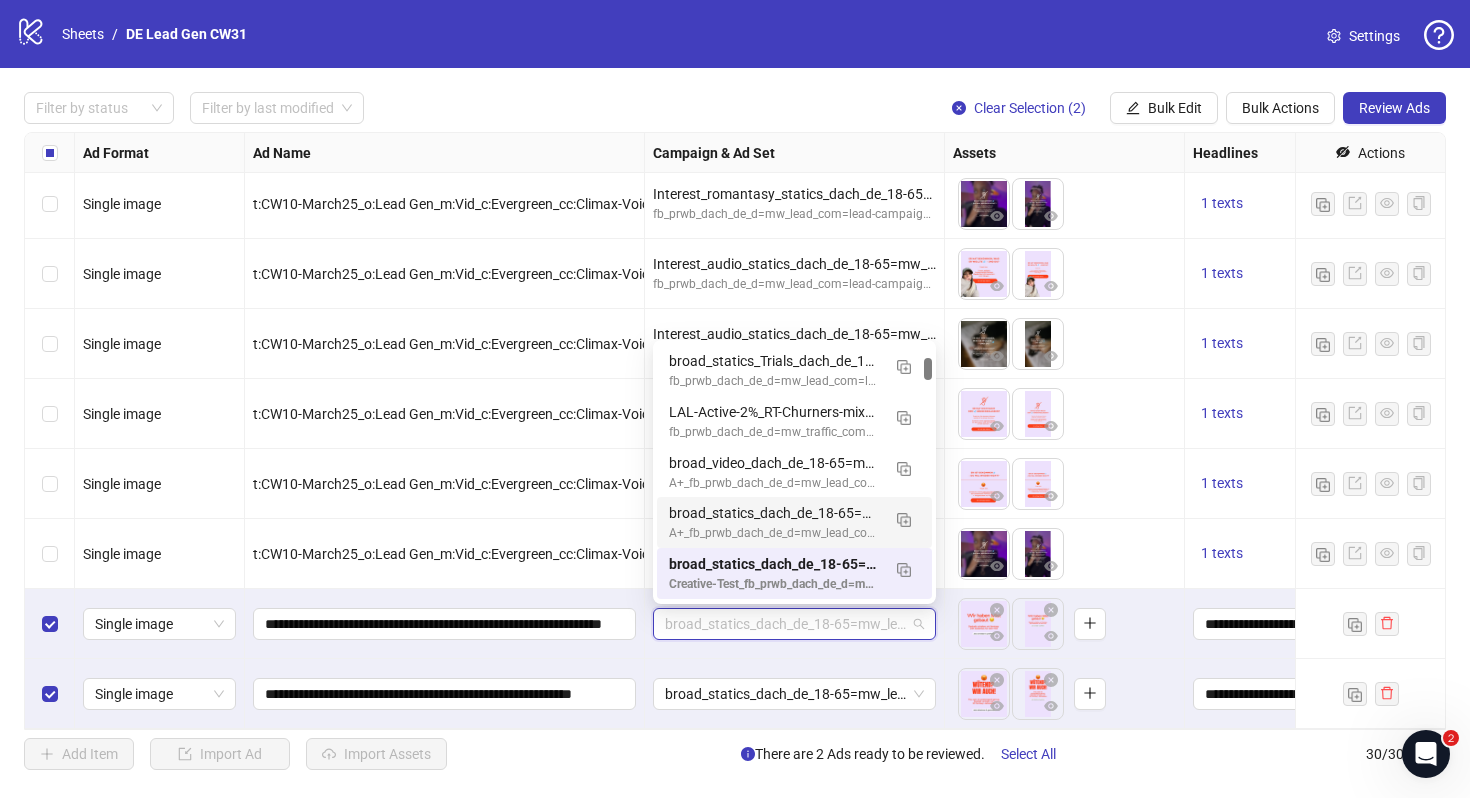 click on "broad_statics_dach_de_18-65=mw_leads_com=010825" at bounding box center (774, 513) 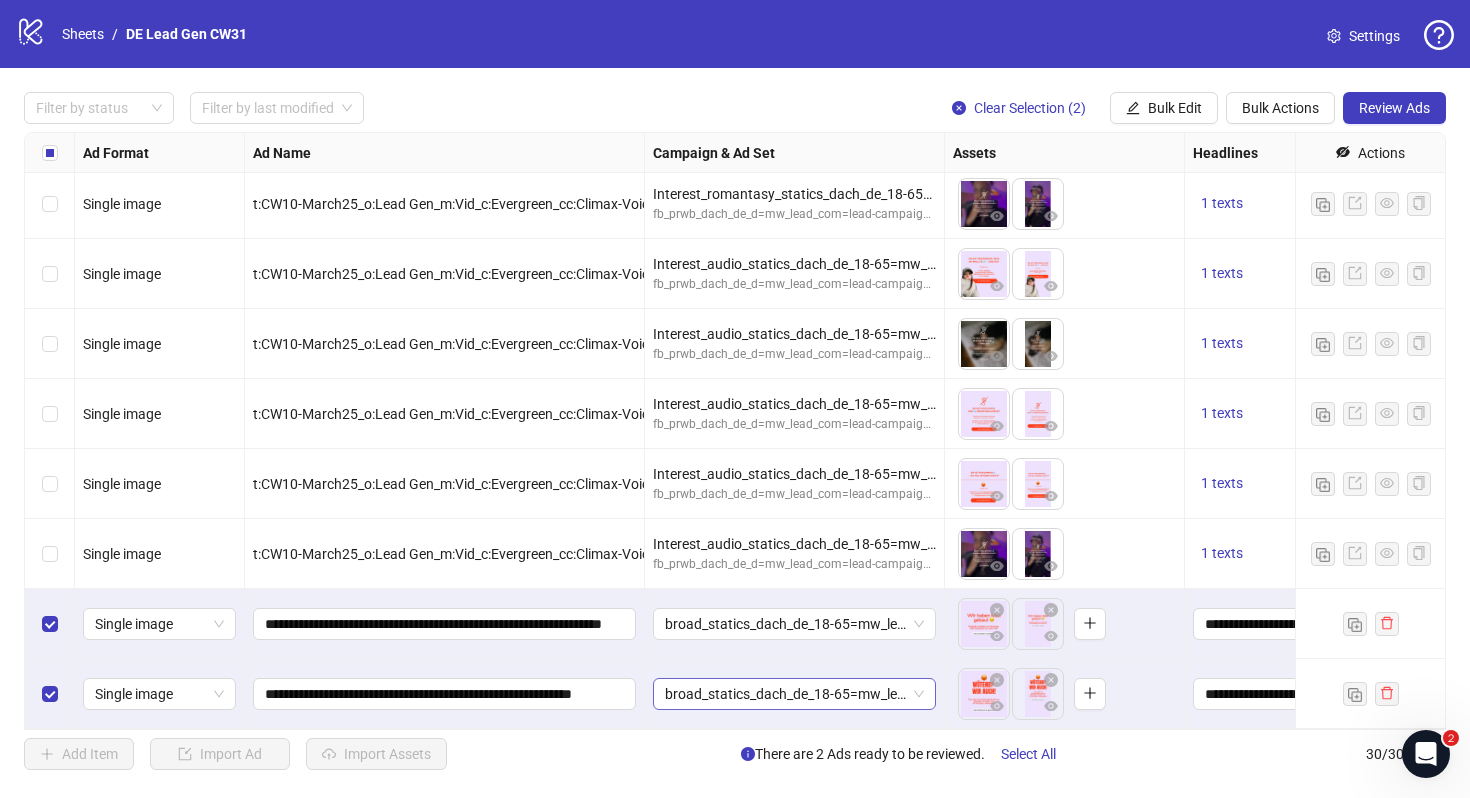 click on "broad_statics_dach_de_18-65=mw_leads_com=010825" at bounding box center [794, 694] 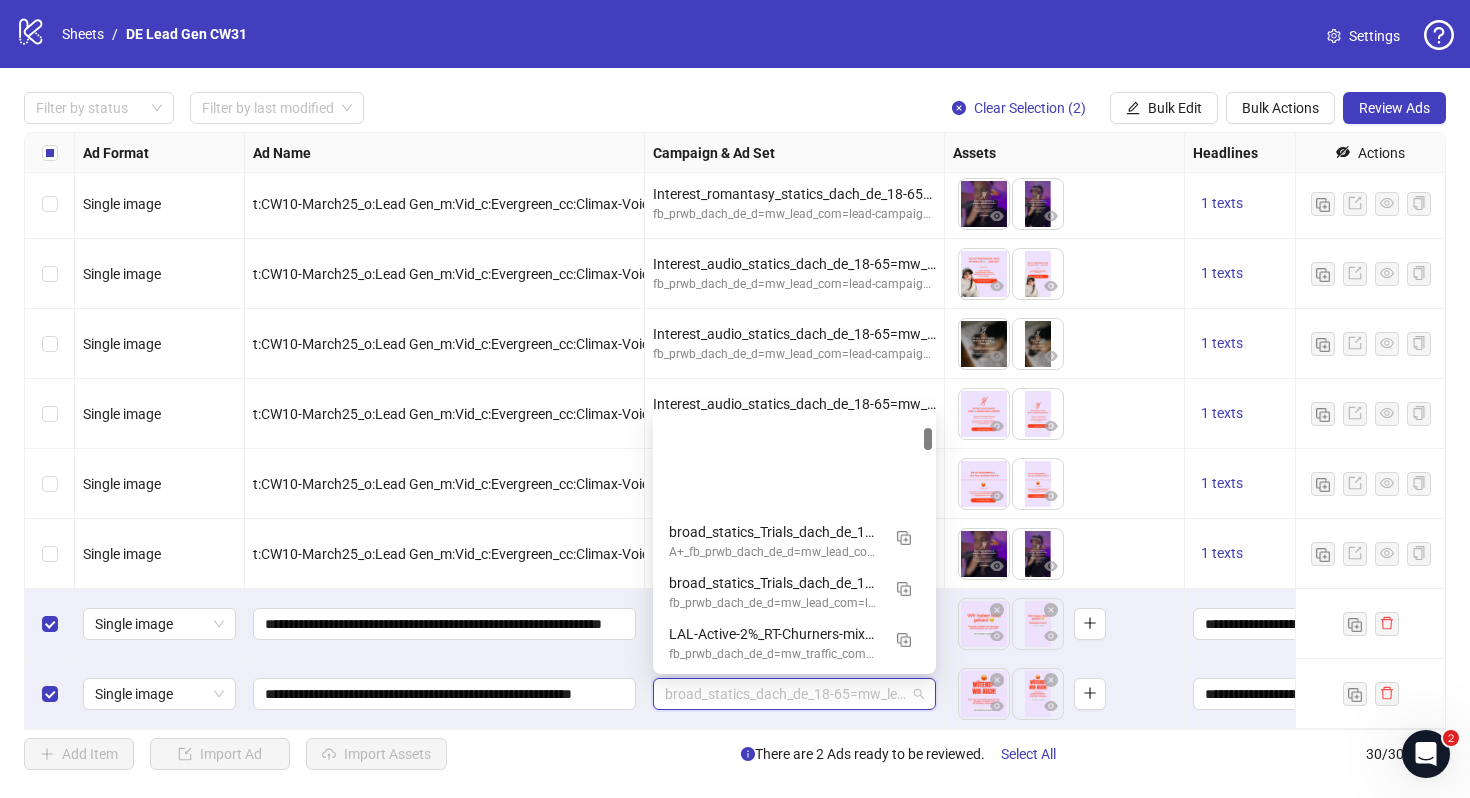 scroll, scrollTop: 152, scrollLeft: 0, axis: vertical 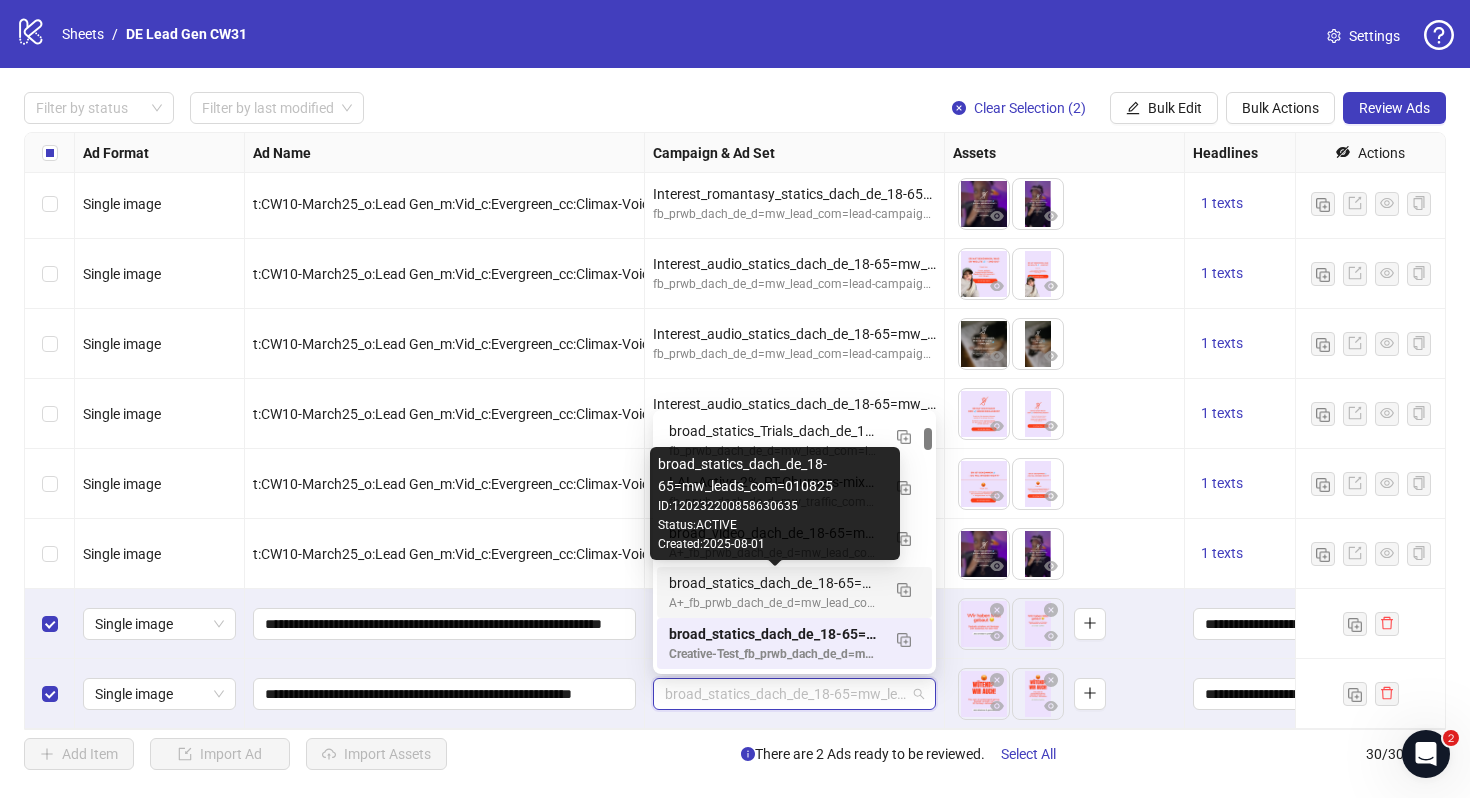 click on "broad_statics_dach_de_18-65=mw_leads_com=010825" at bounding box center (774, 583) 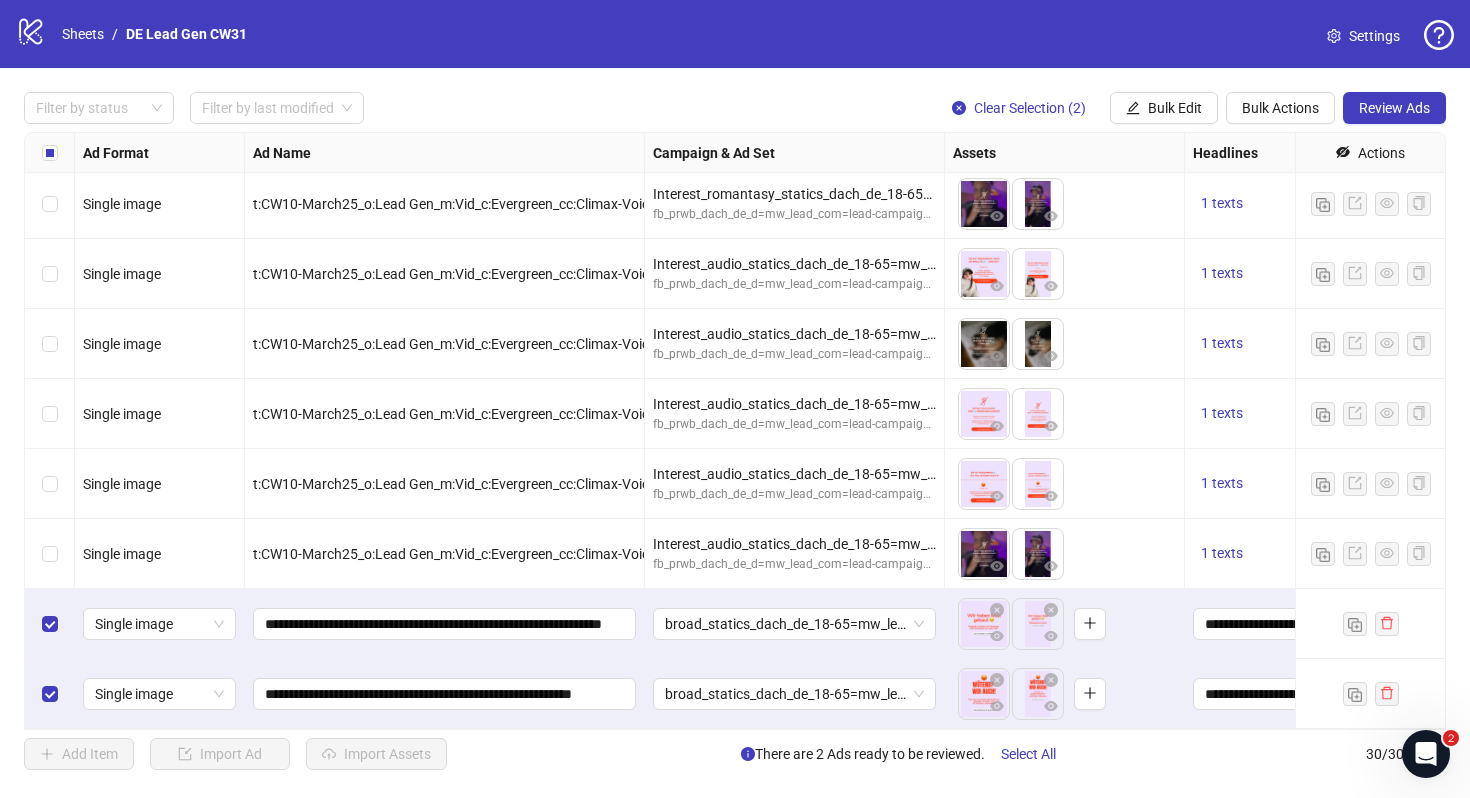 click on "broad_statics_dach_de_18-65=mw_leads_com=010825" at bounding box center [795, 694] 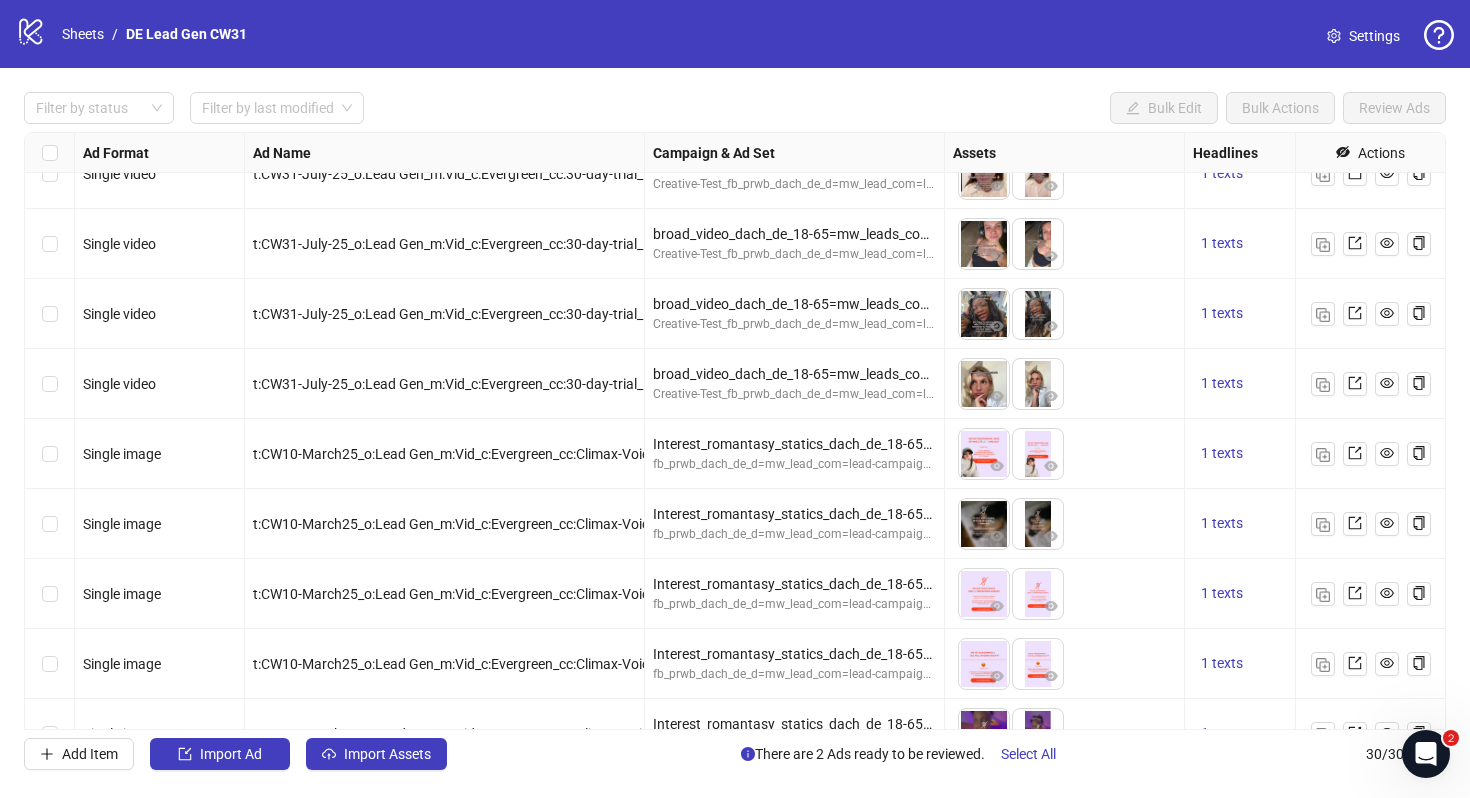 scroll, scrollTop: 965, scrollLeft: 0, axis: vertical 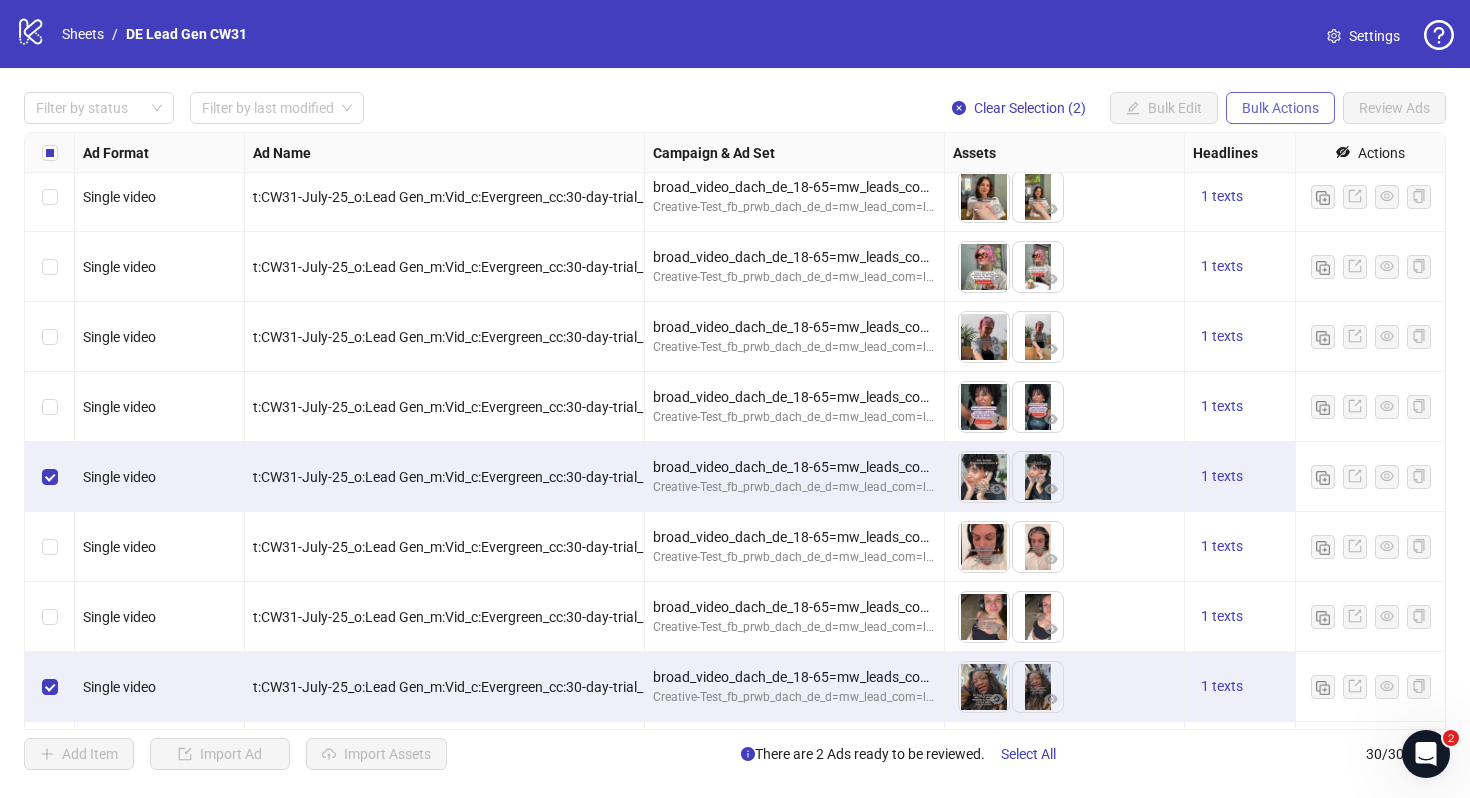 click on "Bulk Actions" at bounding box center [1280, 108] 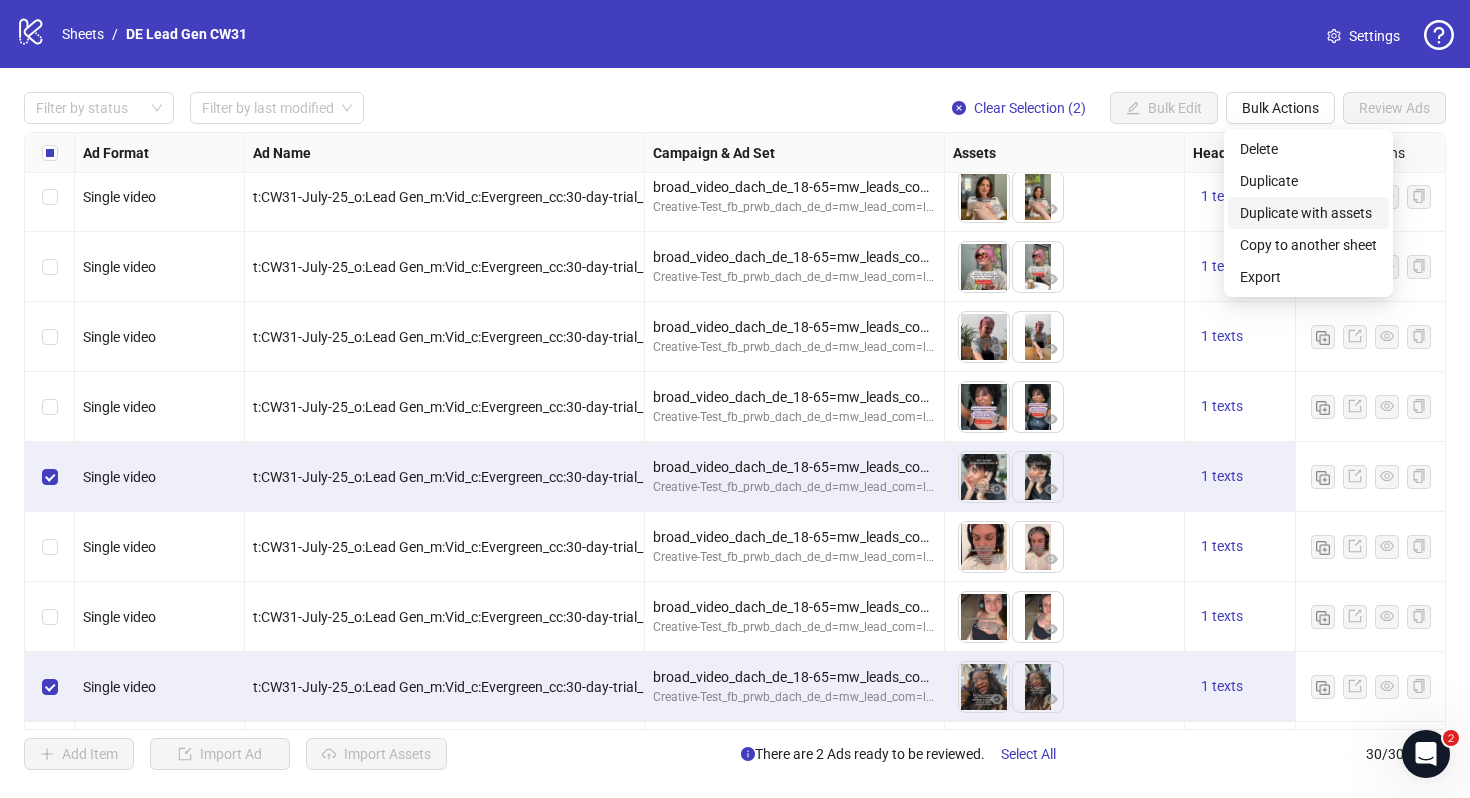 click on "Duplicate with assets" at bounding box center [1308, 213] 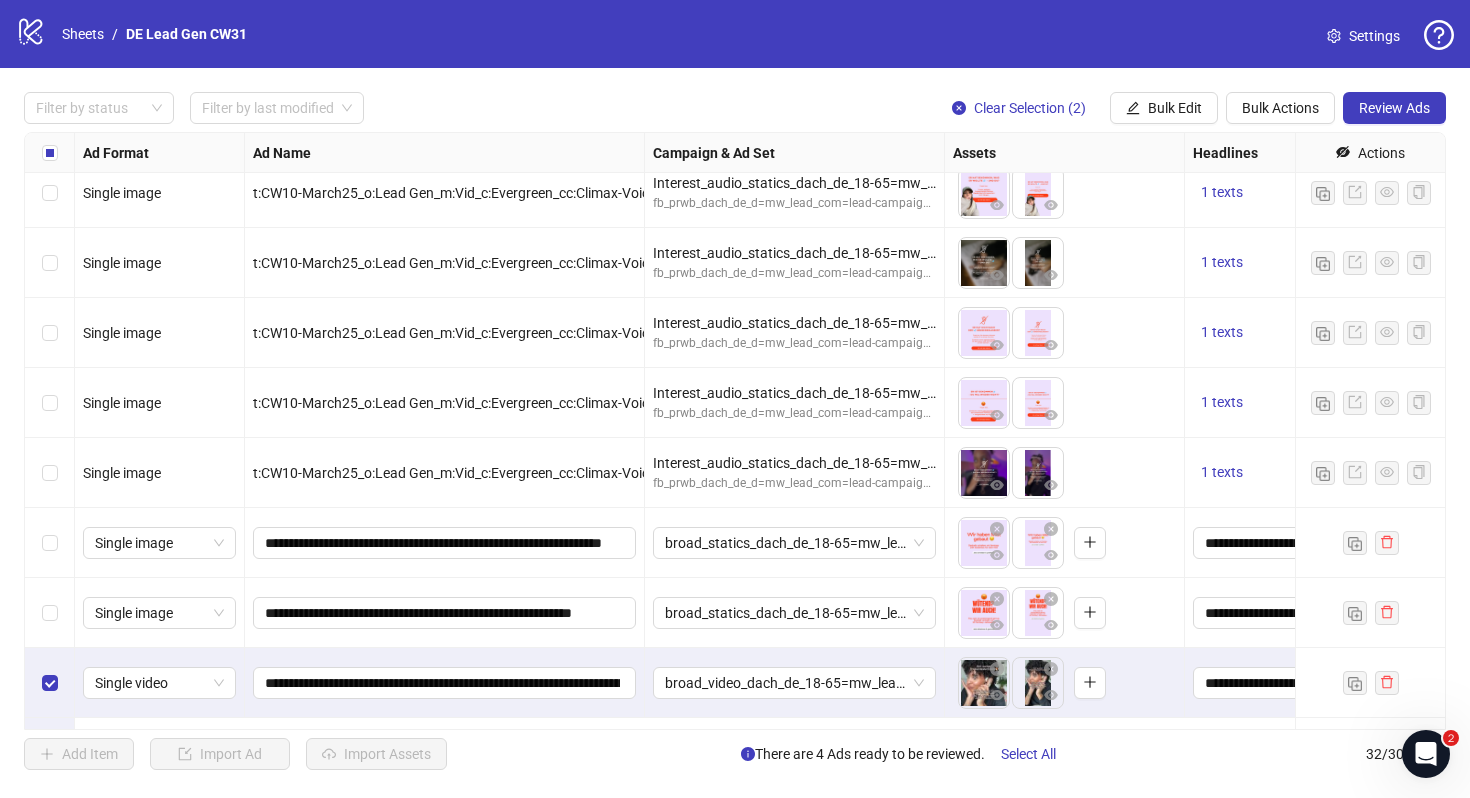 scroll, scrollTop: 1684, scrollLeft: 0, axis: vertical 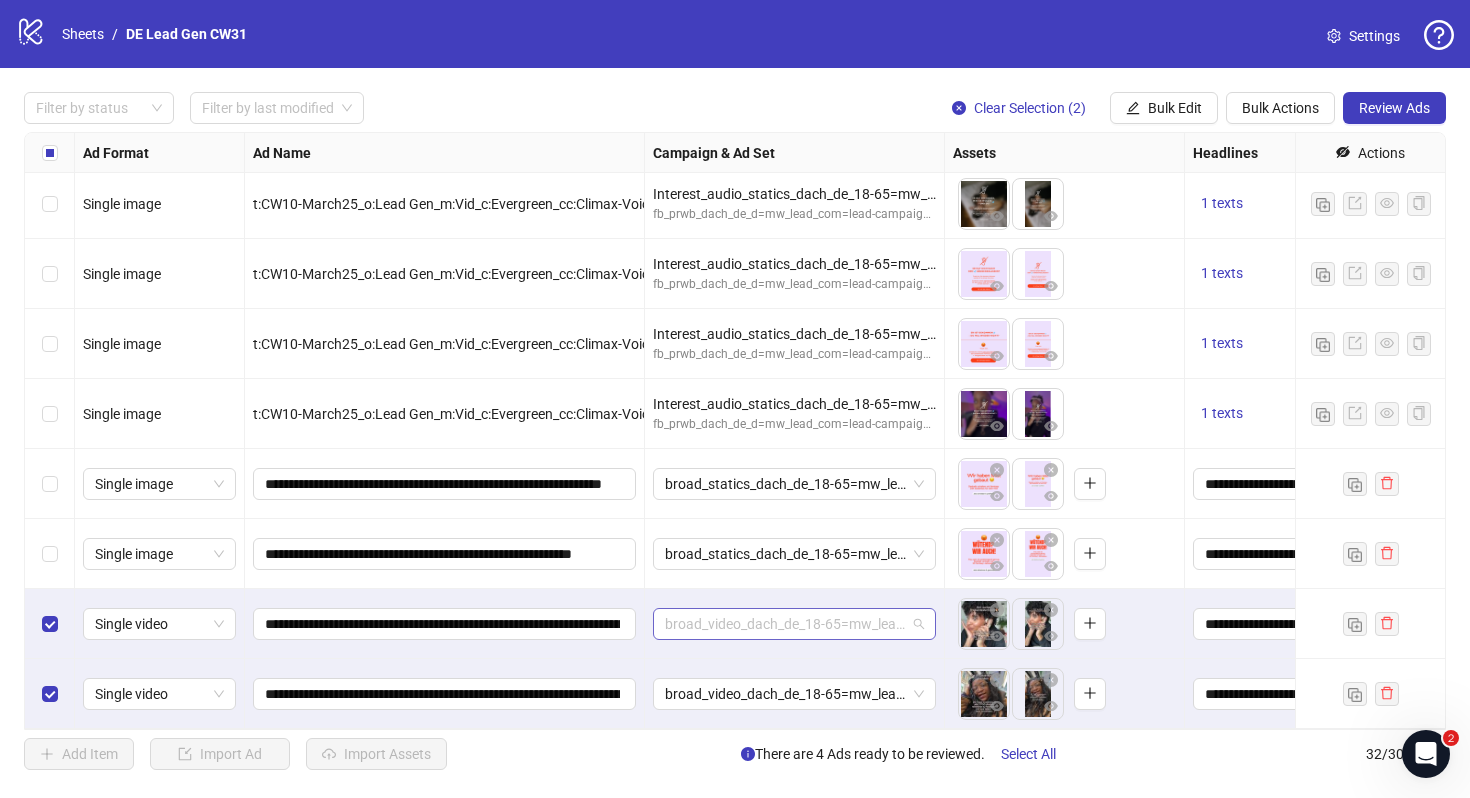 click on "broad_video_dach_de_18-65=mw_leads_com=010825" at bounding box center [794, 624] 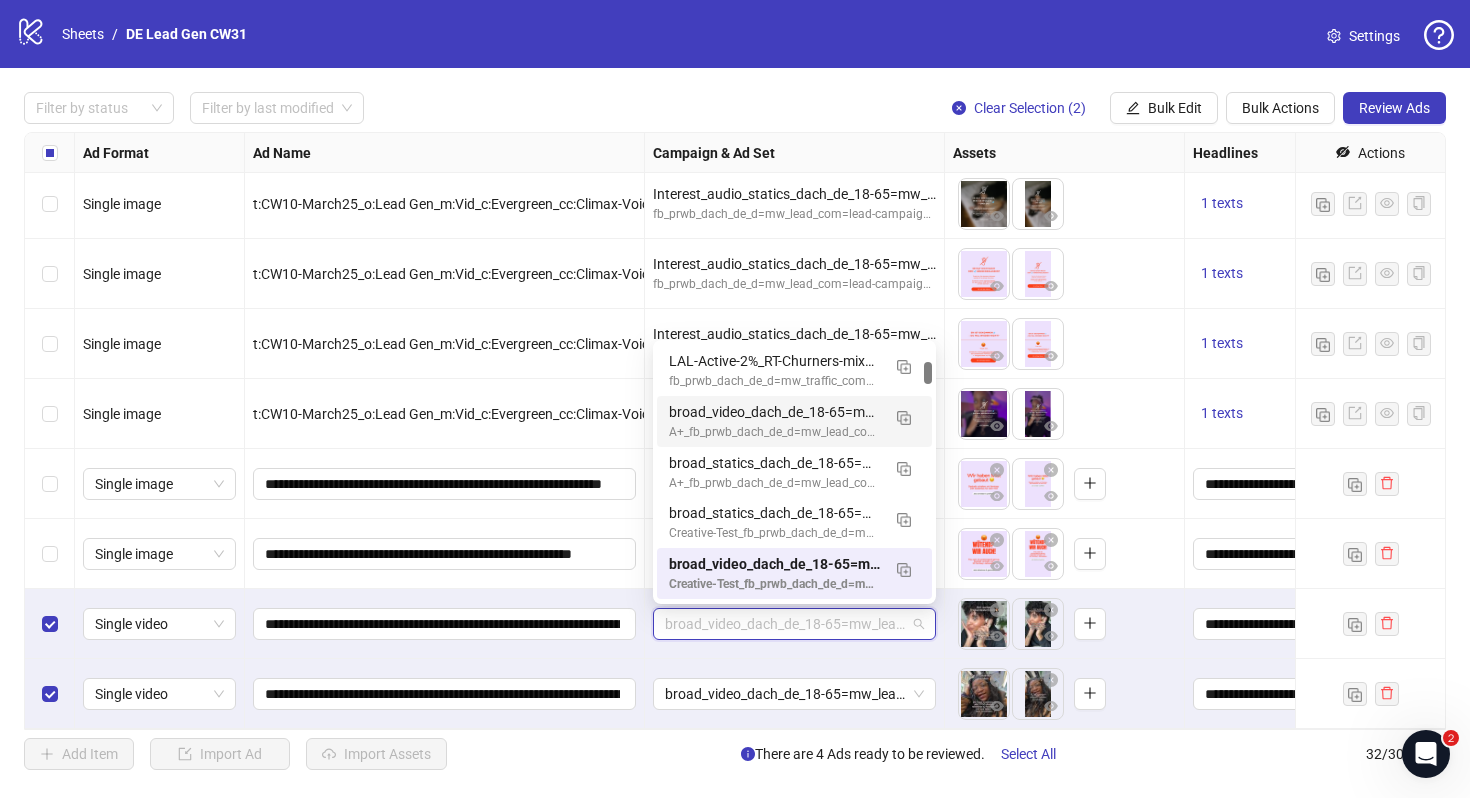 click on "A+_fb_prwb_dach_de_d=mw_lead_com=lead-campaign_010825" at bounding box center (774, 432) 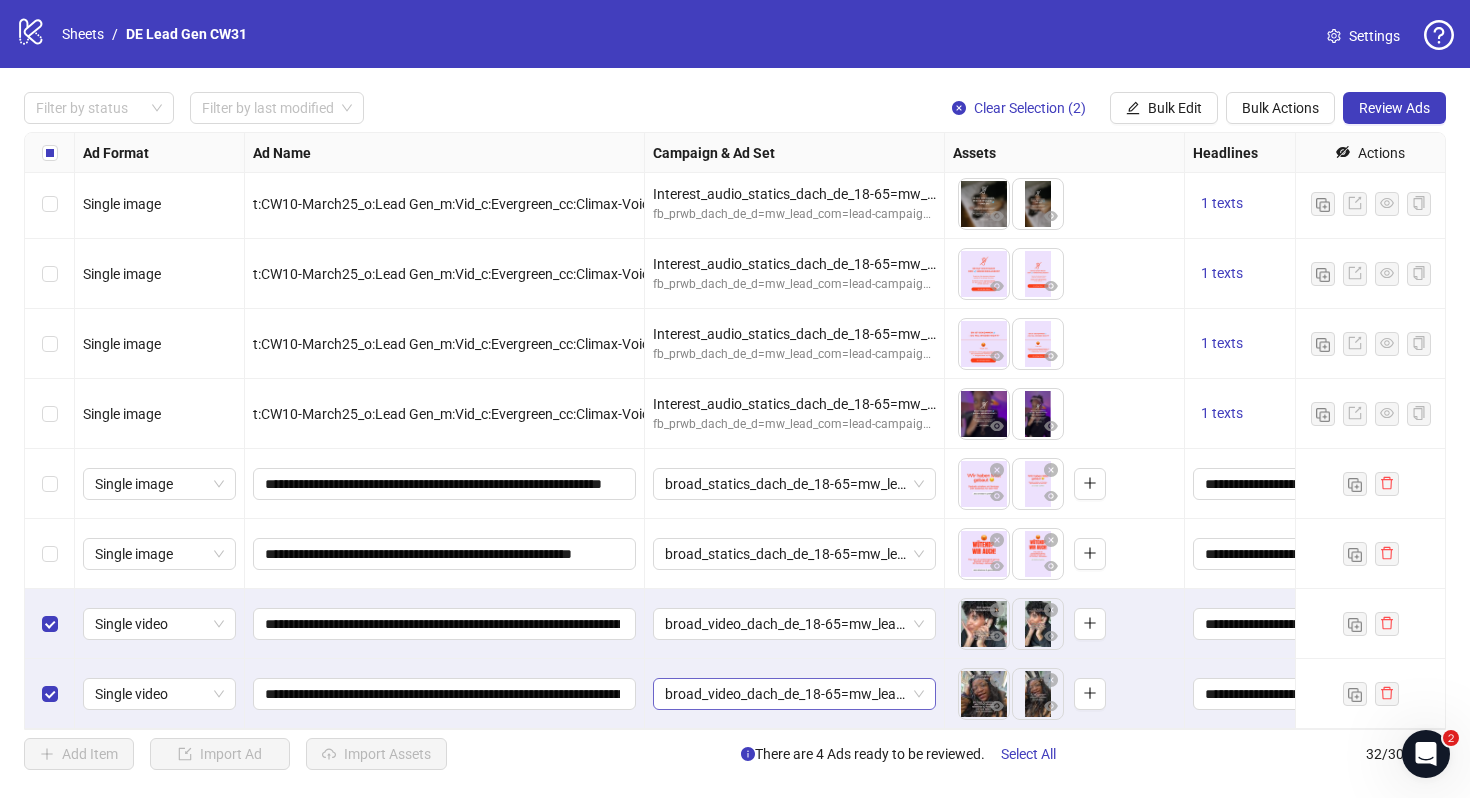 click on "broad_video_dach_de_18-65=mw_leads_com=010825" at bounding box center [794, 694] 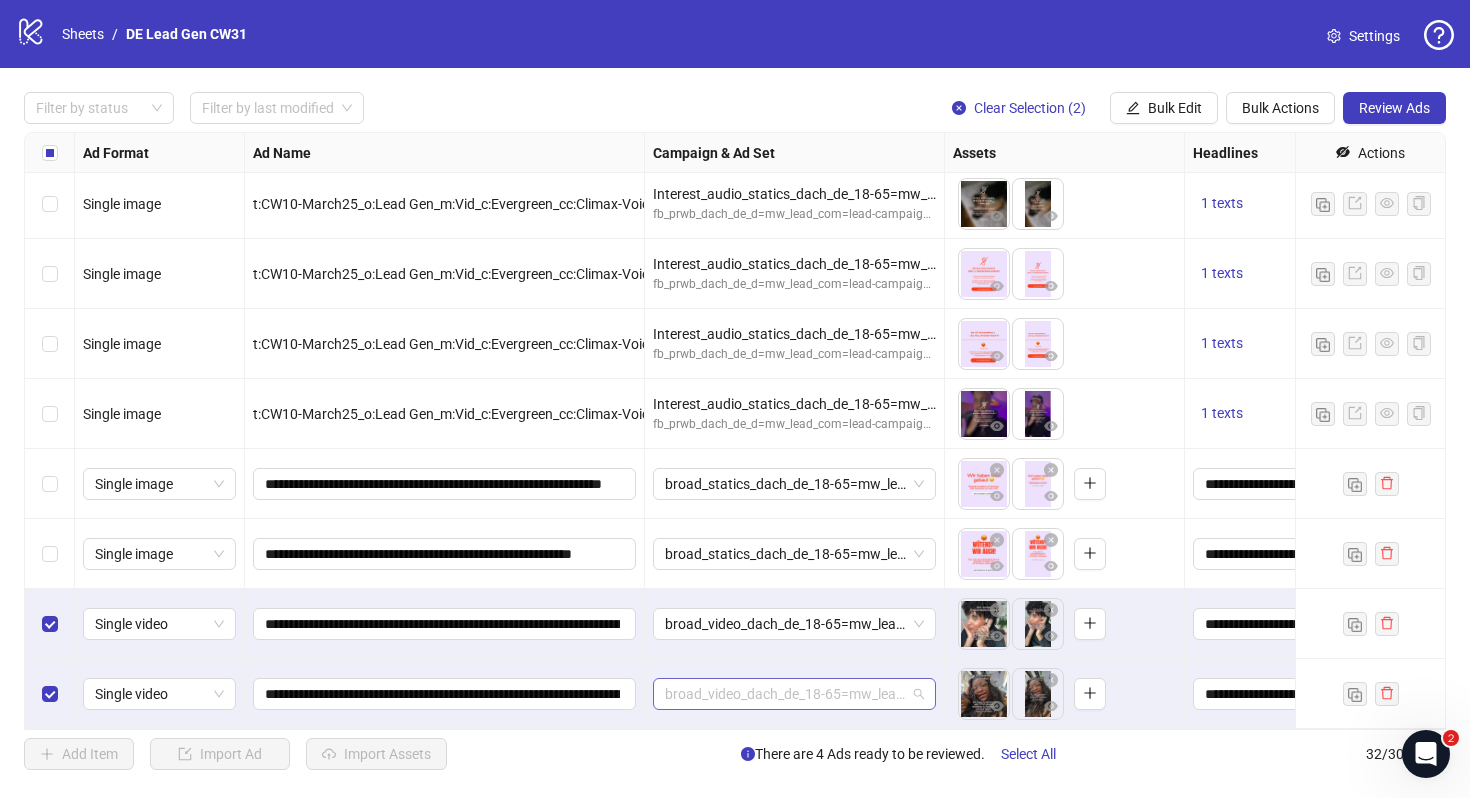 scroll, scrollTop: 203, scrollLeft: 0, axis: vertical 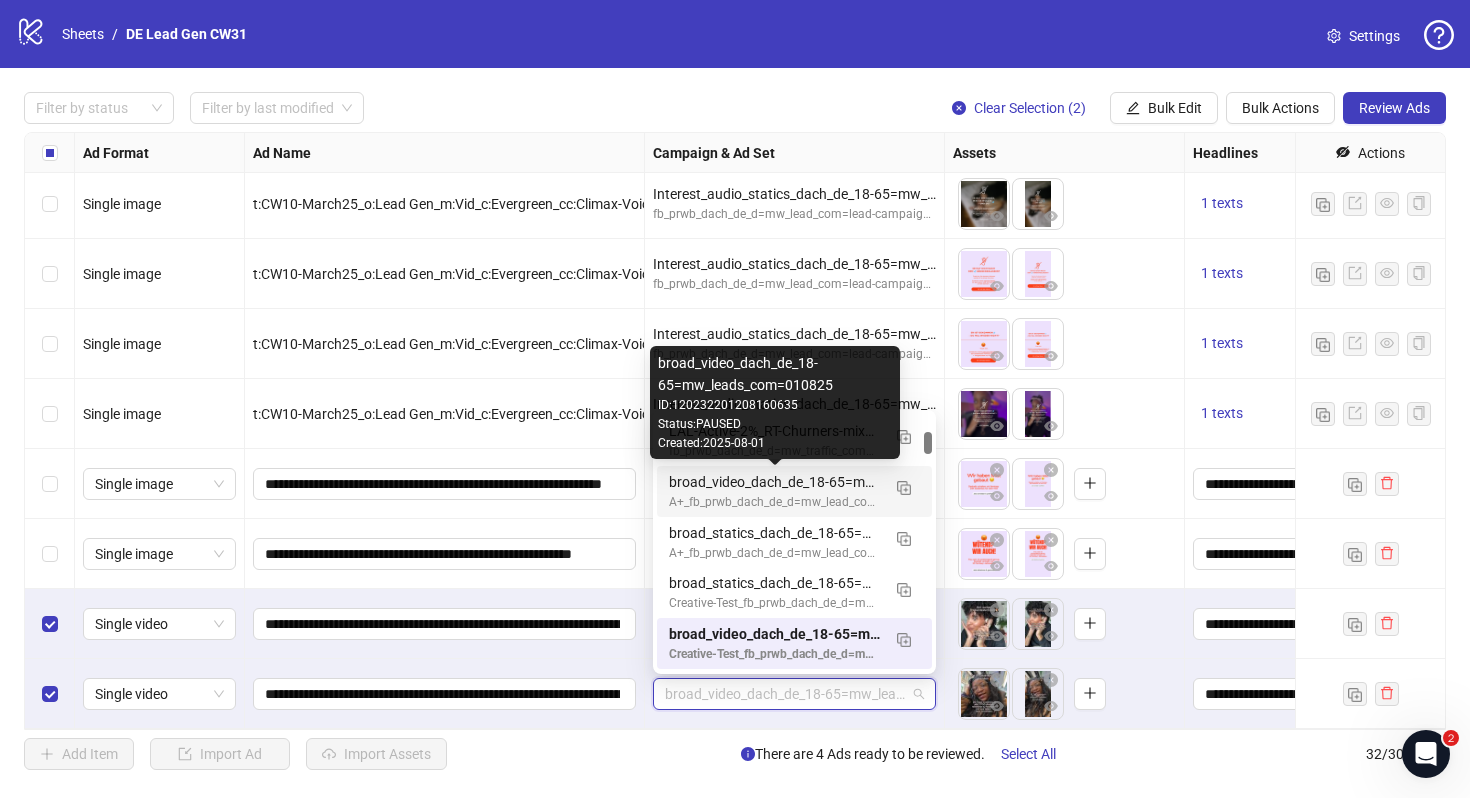 click on "broad_video_dach_de_18-65=mw_leads_com=010825" at bounding box center [774, 482] 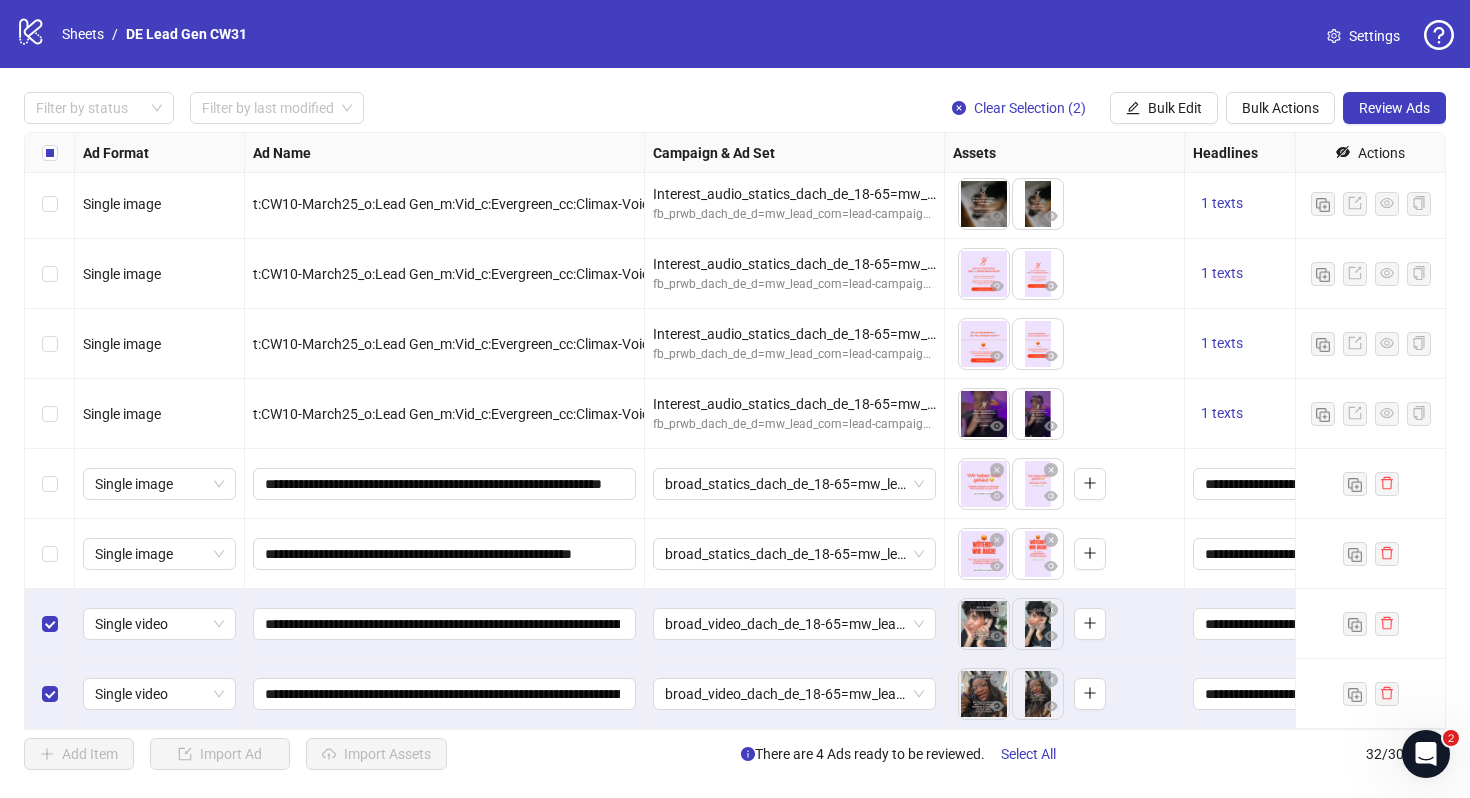 click on "broad_video_dach_de_18-65=mw_leads_com=010825" at bounding box center [795, 694] 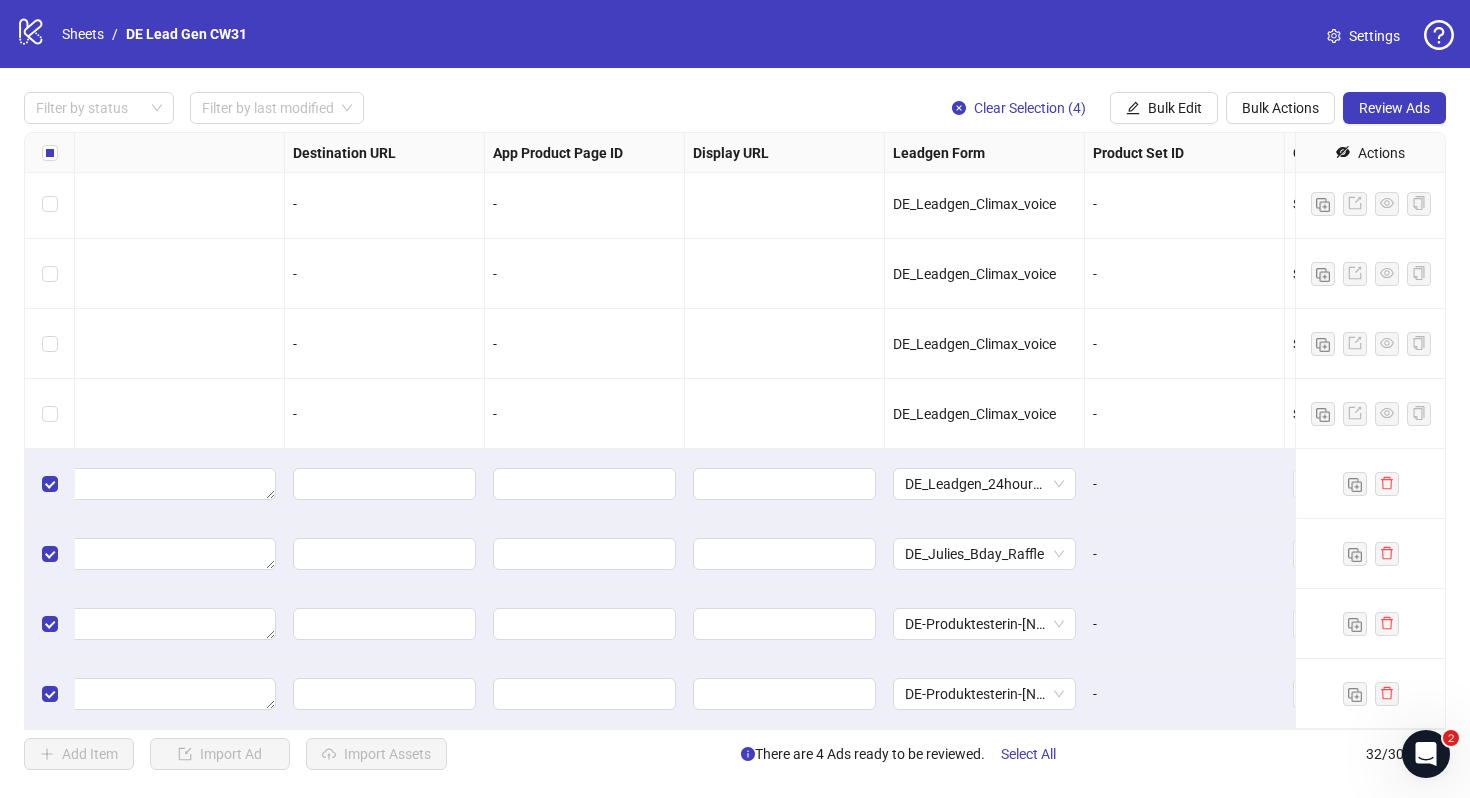 scroll, scrollTop: 1684, scrollLeft: 1850, axis: both 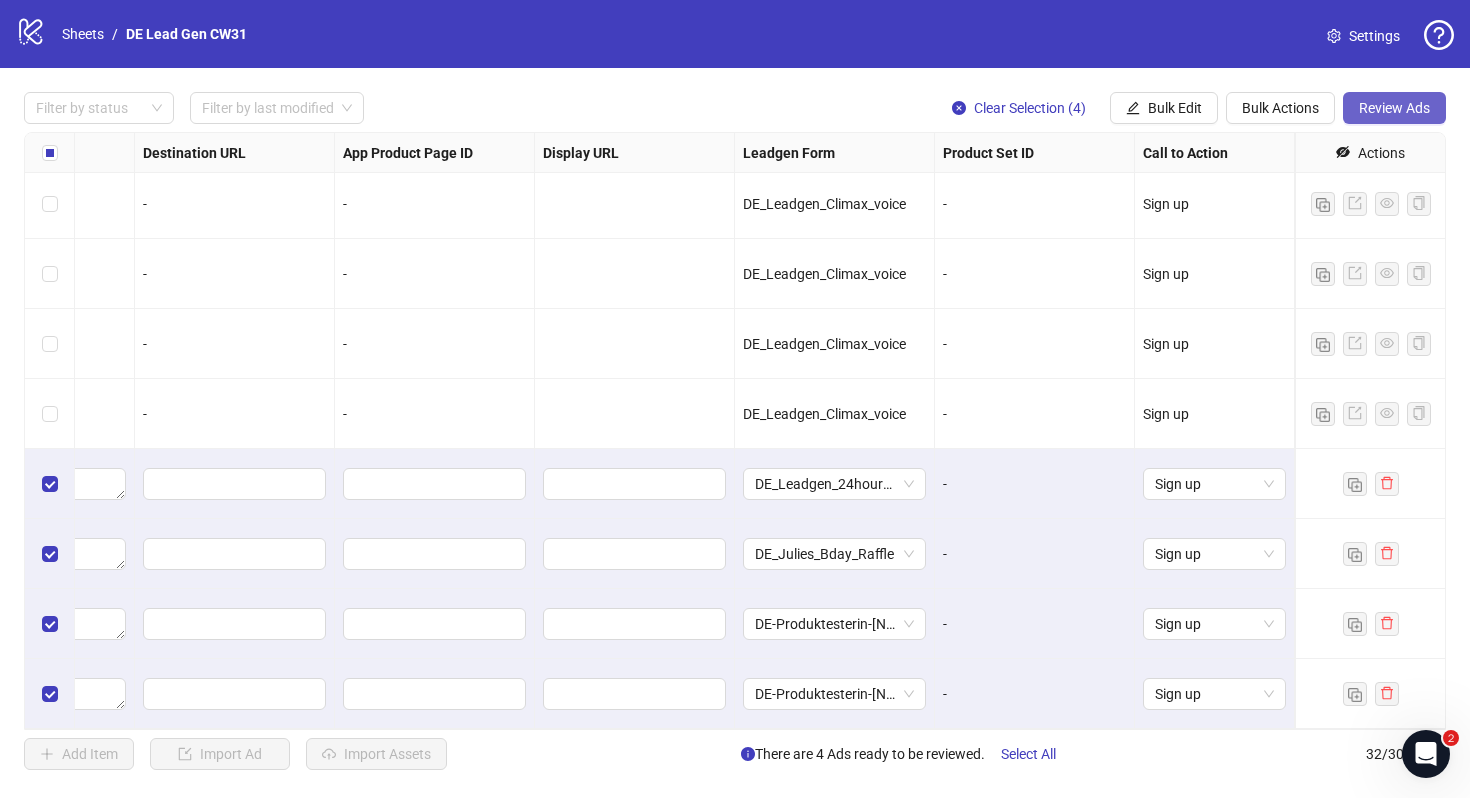 click on "Review Ads" at bounding box center (1394, 108) 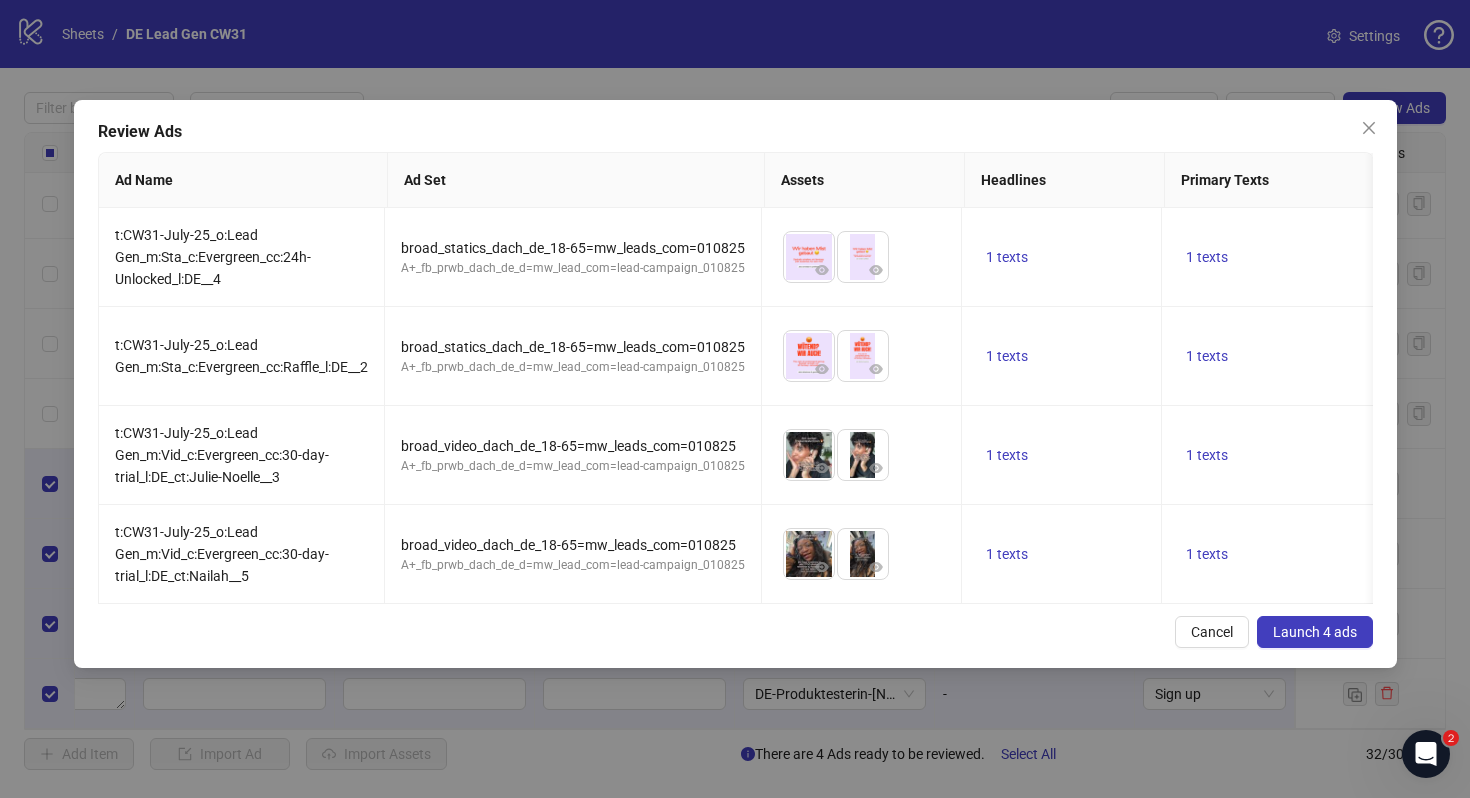 click on "Launch 4 ads" at bounding box center (1315, 632) 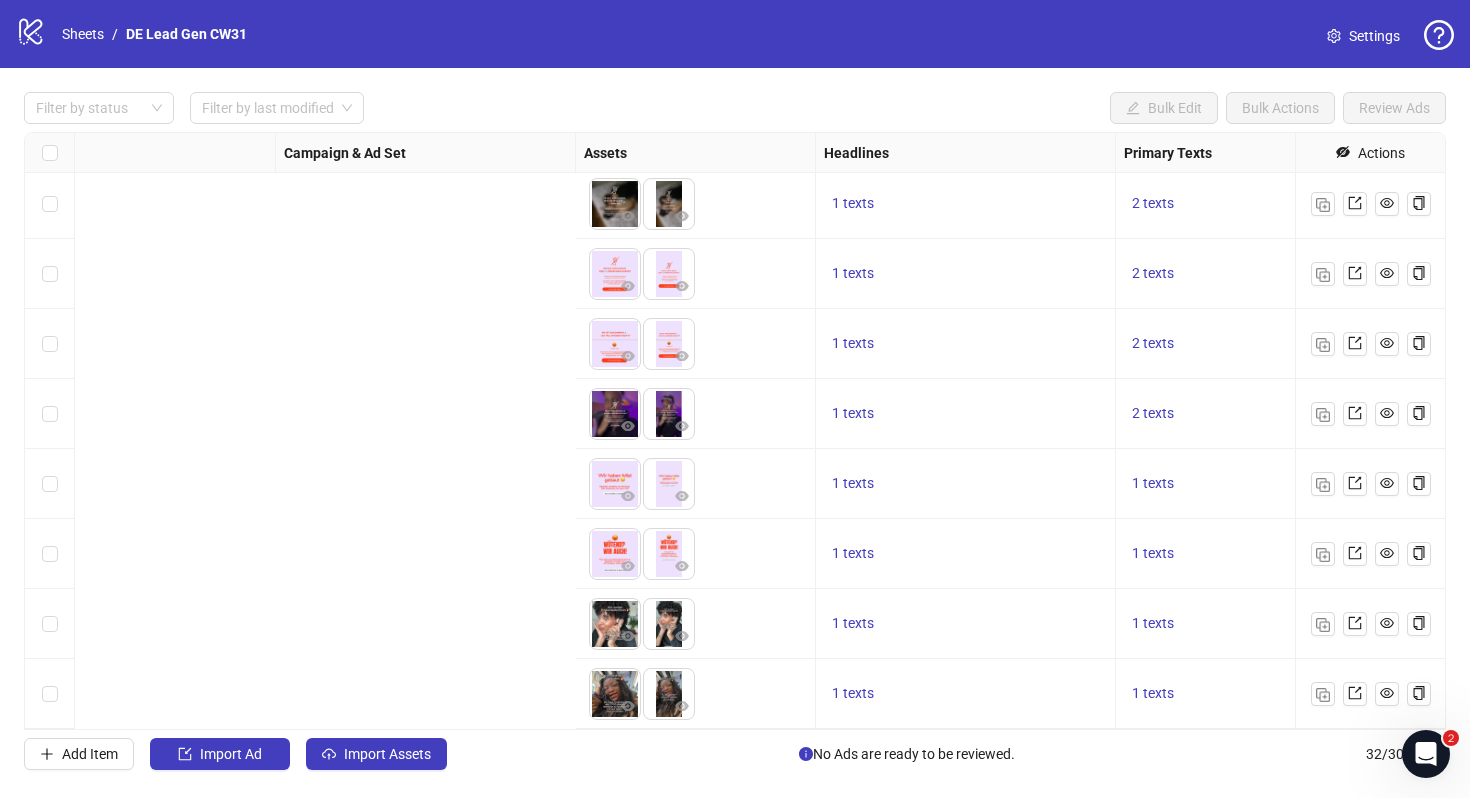 scroll, scrollTop: 1684, scrollLeft: 0, axis: vertical 